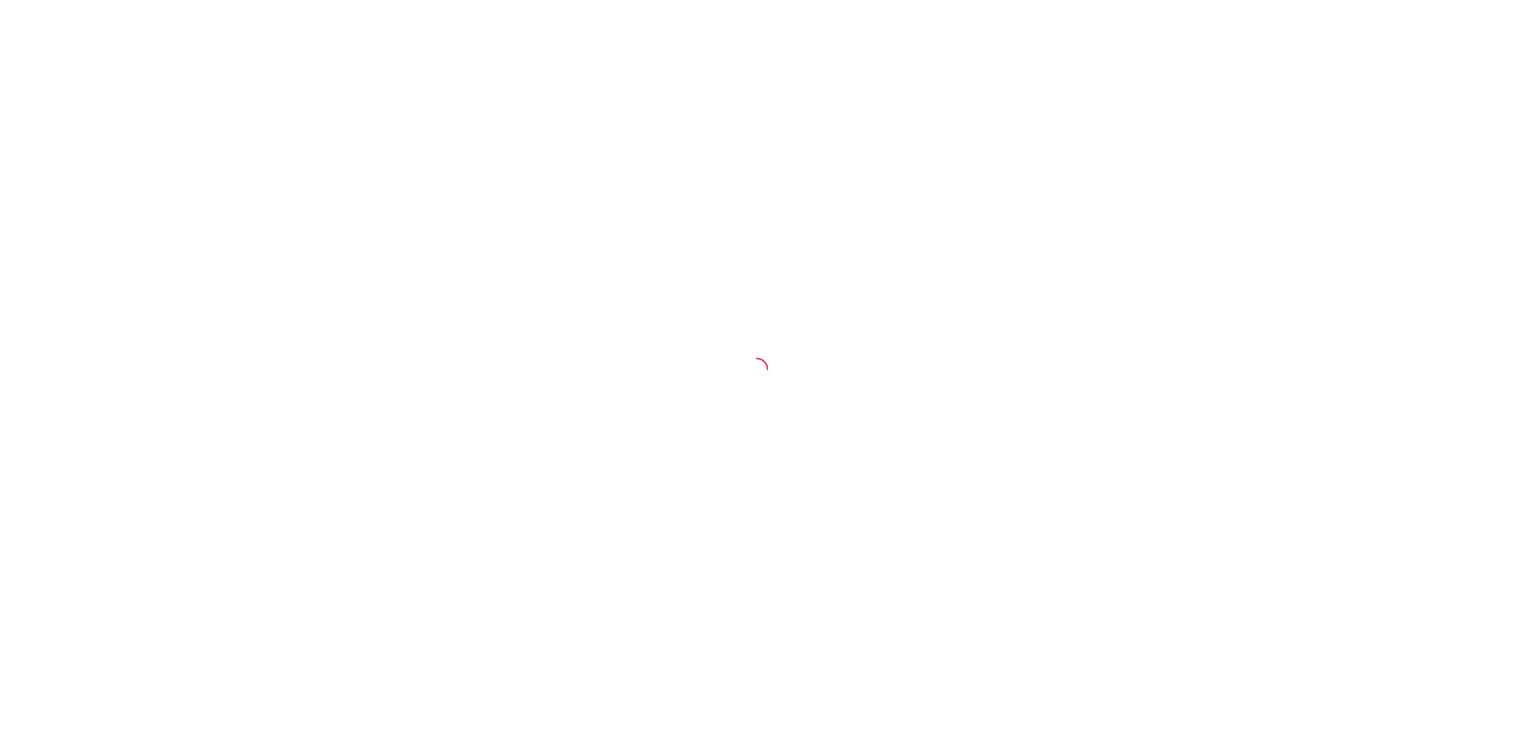 scroll, scrollTop: 0, scrollLeft: 0, axis: both 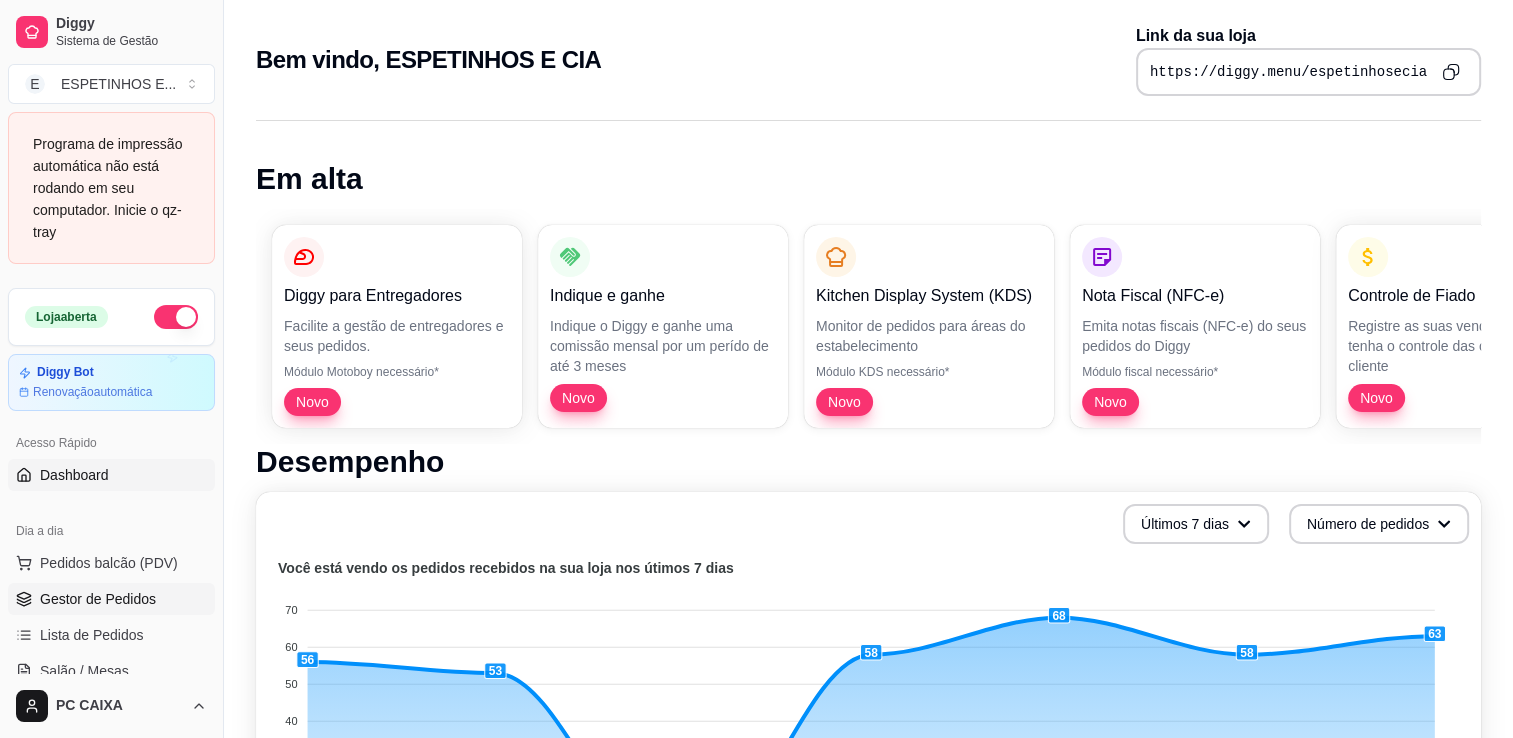 click on "Gestor de Pedidos" at bounding box center (98, 599) 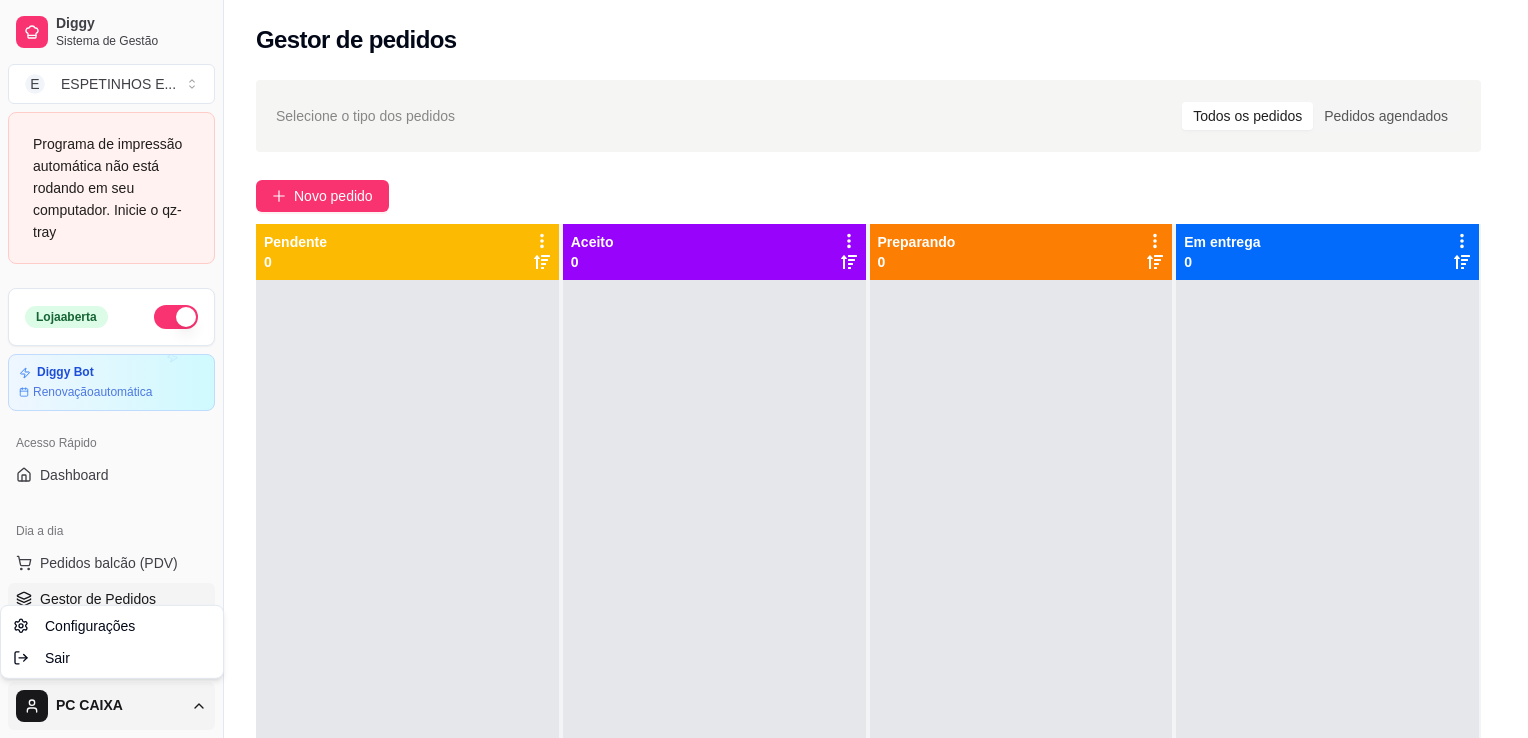 click on "Diggy Sistema de Gestão E ESPETINHOS E  ... Programa de impressão automática não está rodando em seu computador. Inicie o qz-tray Loja  aberta Diggy Bot Renovação  automática Acesso Rápido Dashboard Dia a dia Pedidos balcão (PDV) Gestor de Pedidos Lista de Pedidos Salão / Mesas Diggy Bot novo KDS Catálogo Produtos Complementos Relatórios Relatórios de vendas Relatório de clientes Relatório de mesas Relatório de fidelidade novo Gerenciar Entregadores novo Nota Fiscal (NFC-e) Controle de caixa Controle de fiado Cupons Clientes Estoque Configurações Diggy Planos Precisa de ajuda? PC CAIXA Toggle Sidebar Sistema de Gestão Diggy Gestor de pedidos Selecione o tipo dos pedidos Todos os pedidos Pedidos agendados Novo pedido Pendente 0 Aceito 0 Preparando 0 Em entrega 0 Cardápio Digital Diggy © 2025 Configurações Sair" at bounding box center (764, 369) 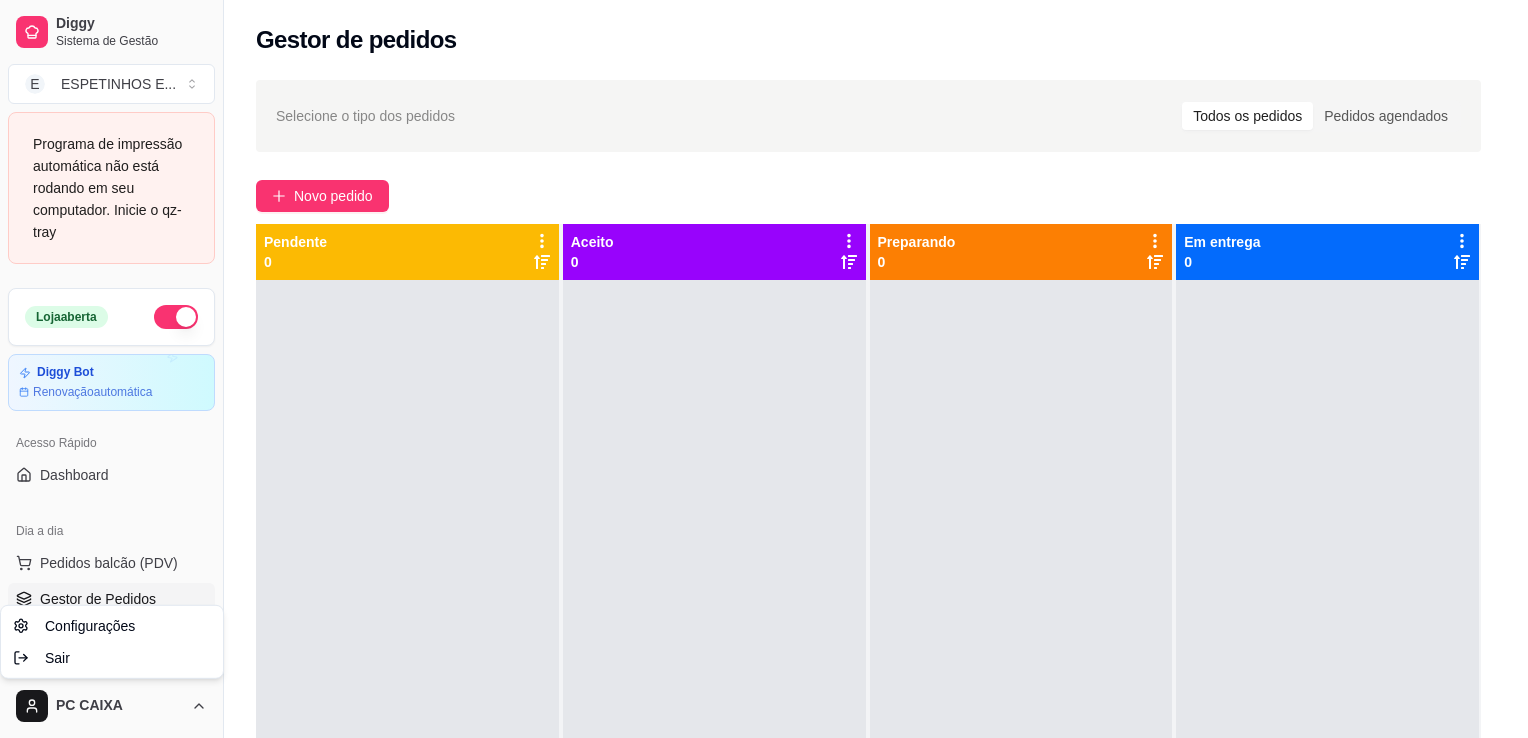 click on "Diggy Sistema de Gestão E ESPETINHOS E  ... Programa de impressão automática não está rodando em seu computador. Inicie o qz-tray Loja  aberta Diggy Bot Renovação  automática Acesso Rápido Dashboard Dia a dia Pedidos balcão (PDV) Gestor de Pedidos Lista de Pedidos Salão / Mesas Diggy Bot novo KDS Catálogo Produtos Complementos Relatórios Relatórios de vendas Relatório de clientes Relatório de mesas Relatório de fidelidade novo Gerenciar Entregadores novo Nota Fiscal (NFC-e) Controle de caixa Controle de fiado Cupons Clientes Estoque Configurações Diggy Planos Precisa de ajuda? PC CAIXA Toggle Sidebar Sistema de Gestão Diggy Gestor de pedidos Selecione o tipo dos pedidos Todos os pedidos Pedidos agendados Novo pedido Pendente 0 Aceito 0 Preparando 0 Em entrega 0 Cardápio Digital Diggy © 2025 Configurações Sair" at bounding box center [764, 369] 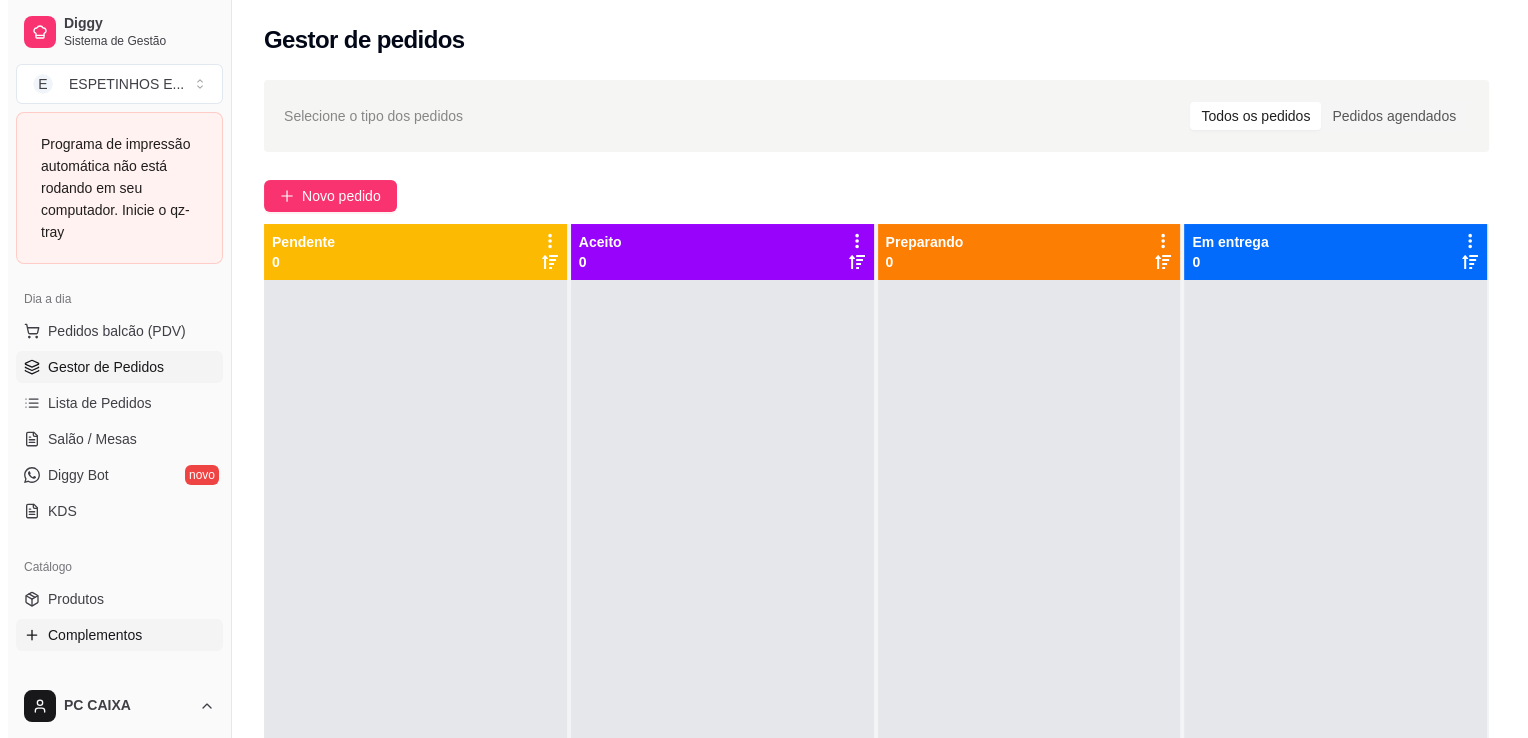 scroll, scrollTop: 200, scrollLeft: 0, axis: vertical 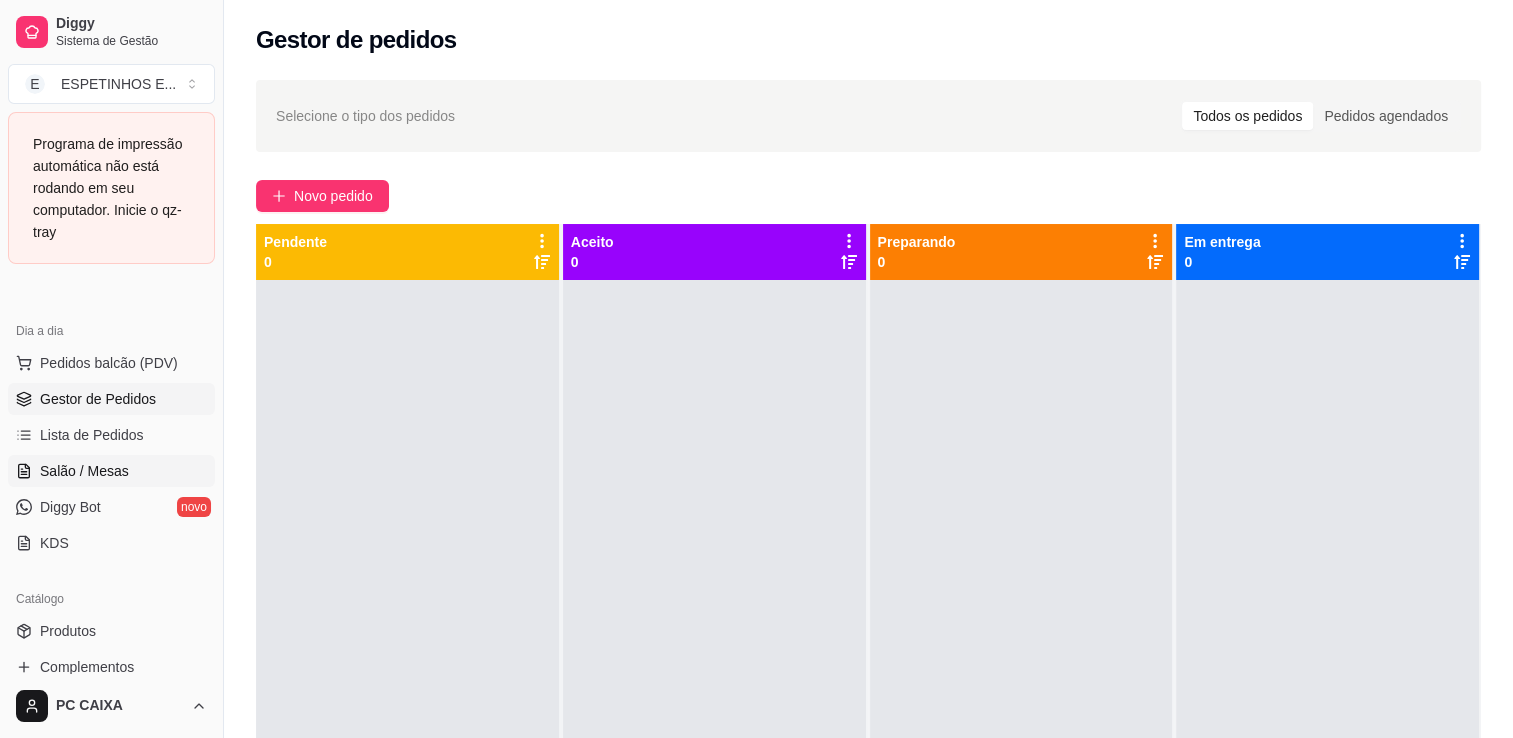 click on "Salão / Mesas" at bounding box center (84, 471) 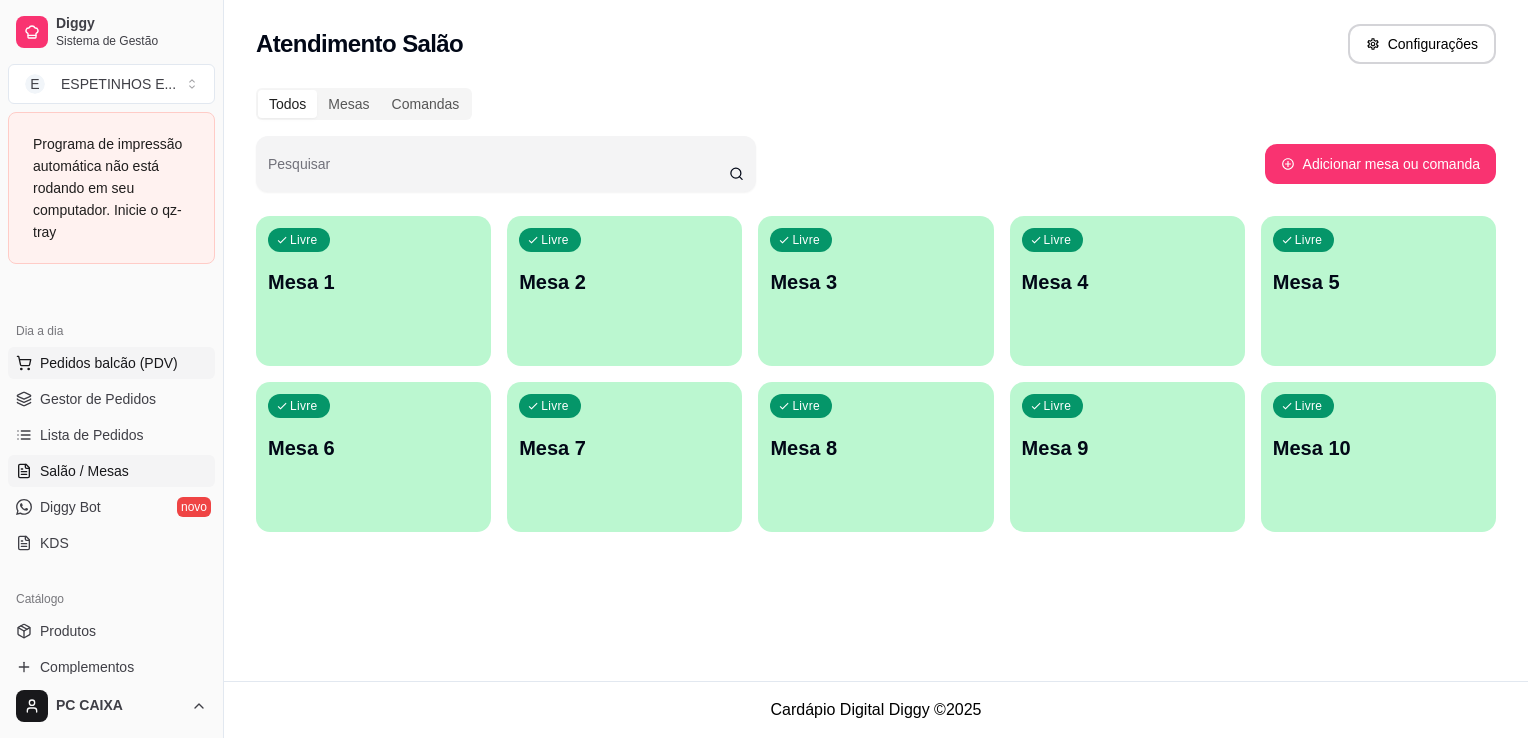 click on "Pedidos balcão (PDV)" at bounding box center [109, 363] 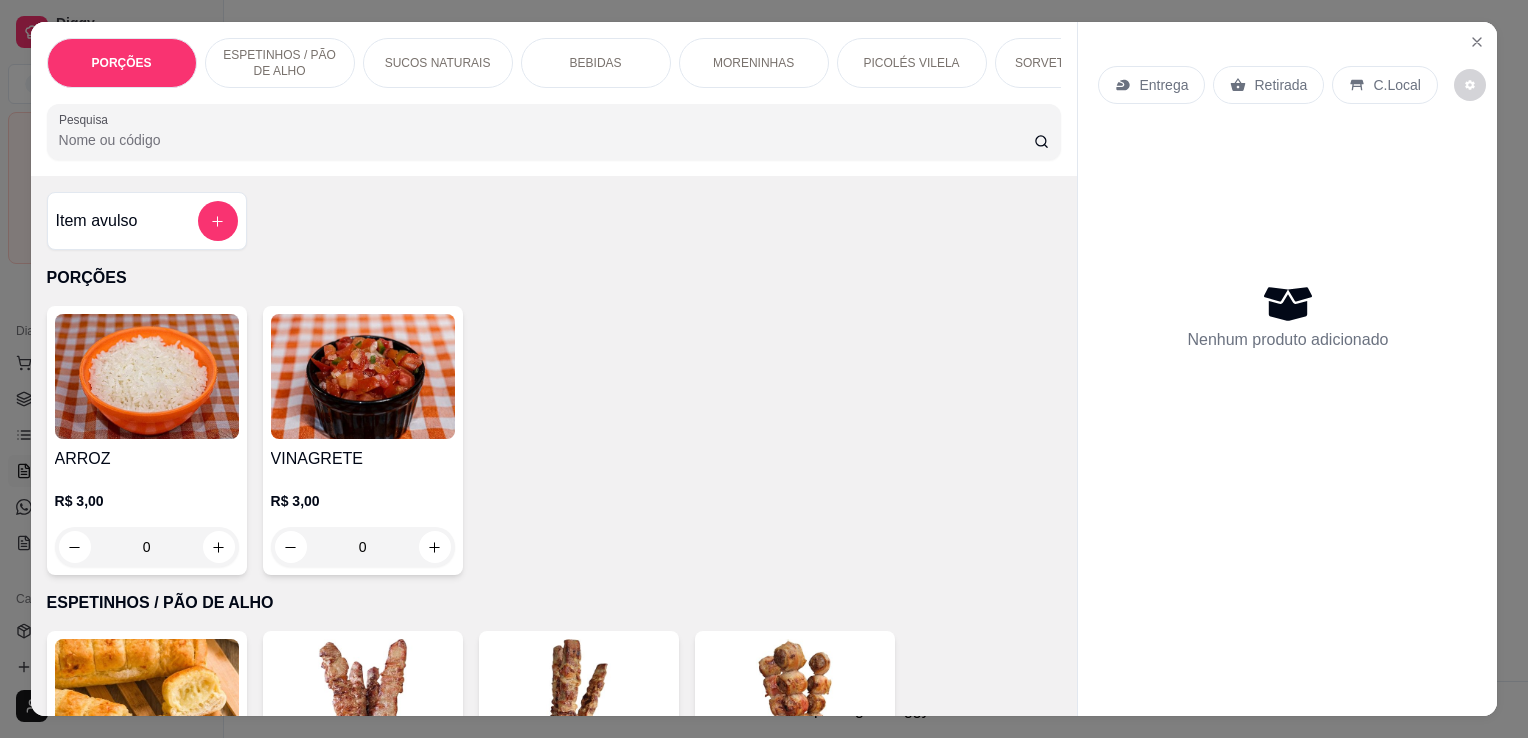type 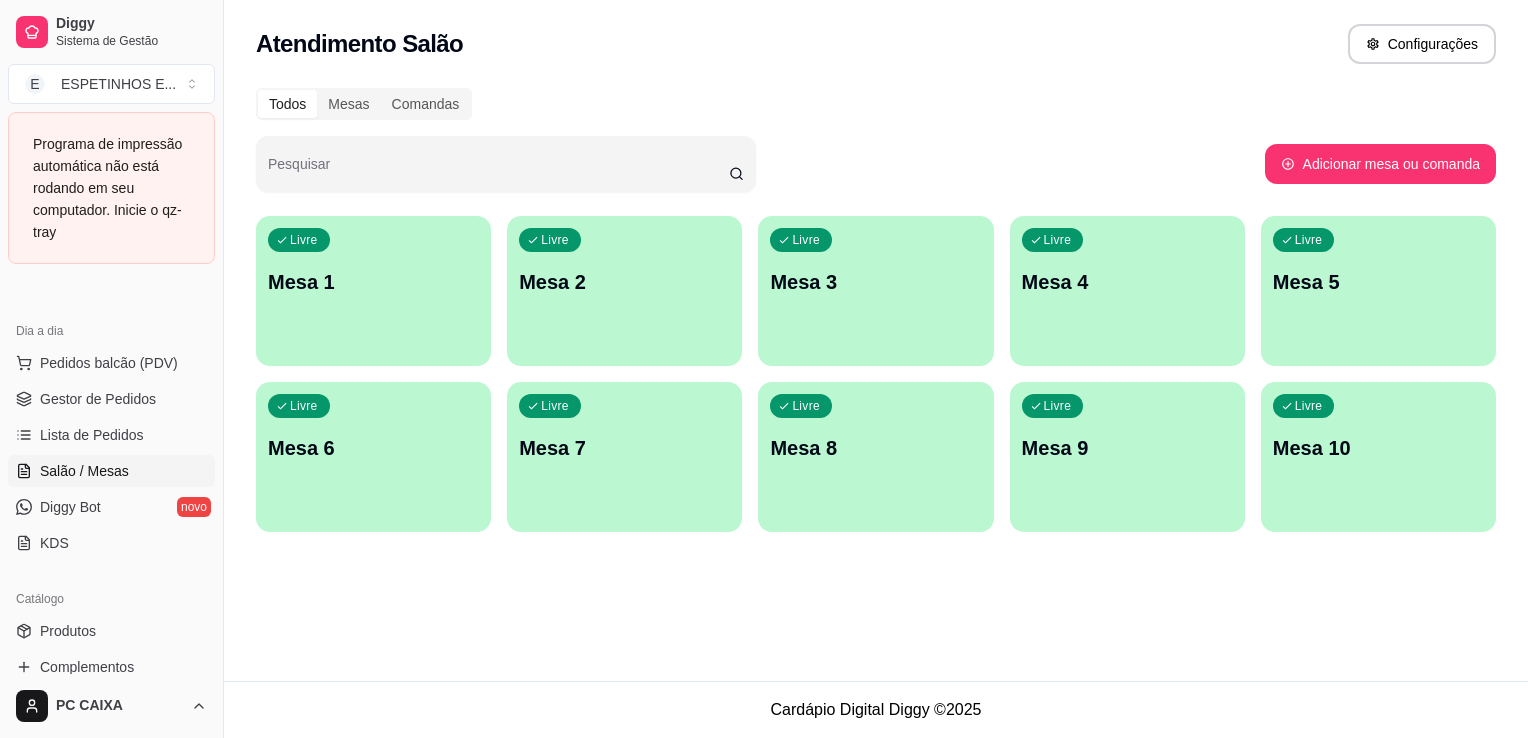 click on "Salão / Mesas" at bounding box center [84, 471] 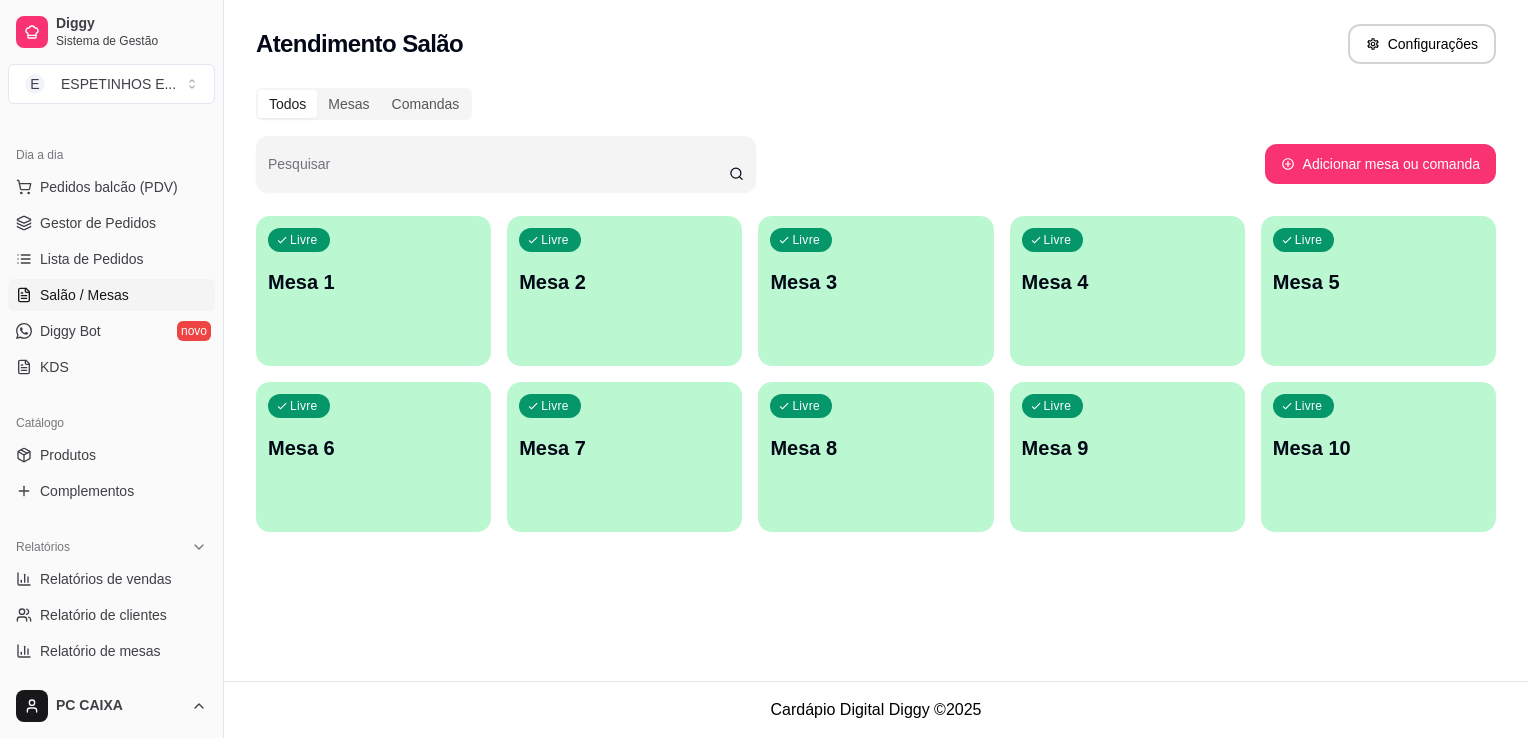 click on "Atendimento Salão Configurações Todos Mesas Comandas Pesquisar Adicionar mesa ou comanda Livre Mesa 1 Livre Mesa 2 Livre Mesa 3 Livre Mesa 4 Livre Mesa 5 Livre Mesa 6 Livre Mesa 7 Livre Mesa 8 Livre Mesa 9 Livre Mesa 10" at bounding box center [876, 340] 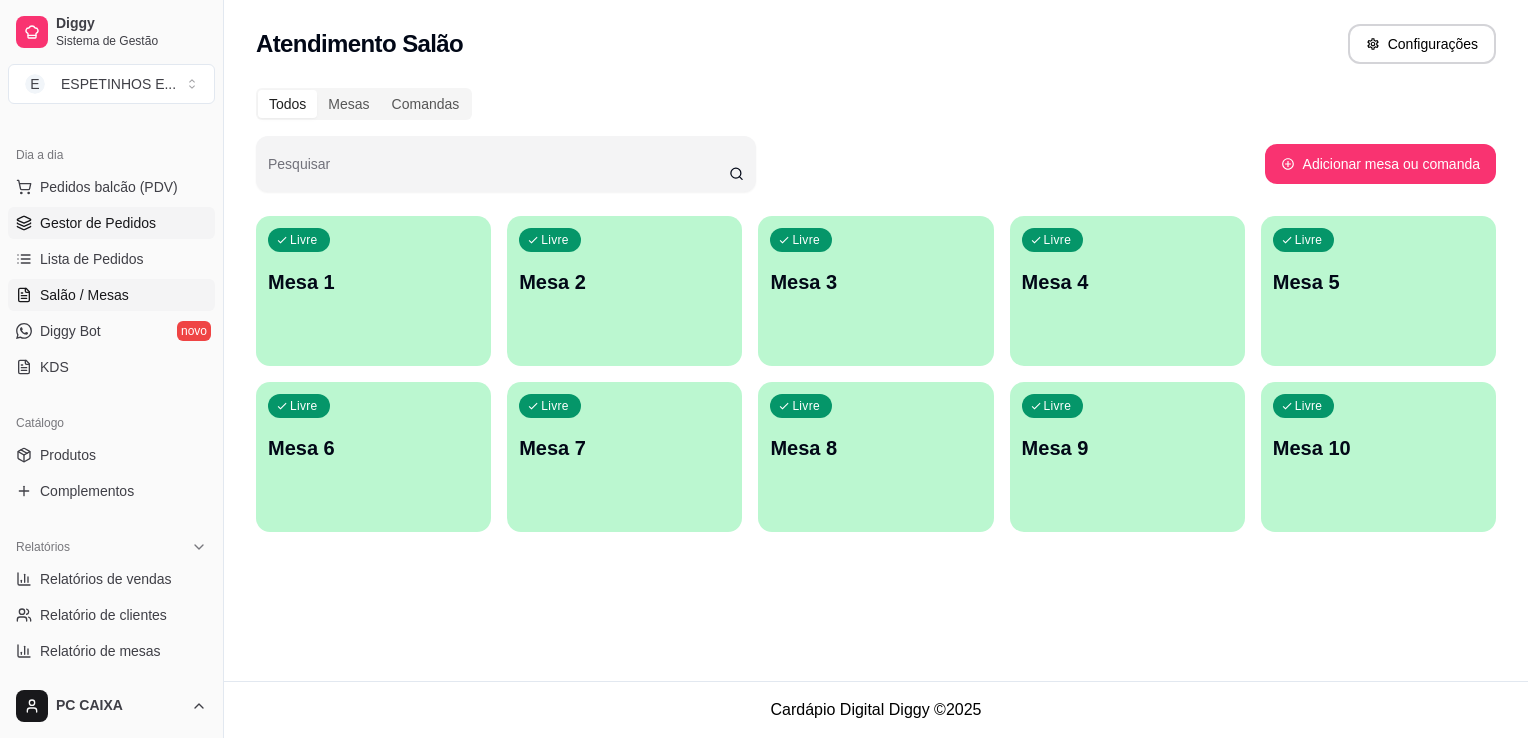 click on "Gestor de Pedidos" at bounding box center [111, 223] 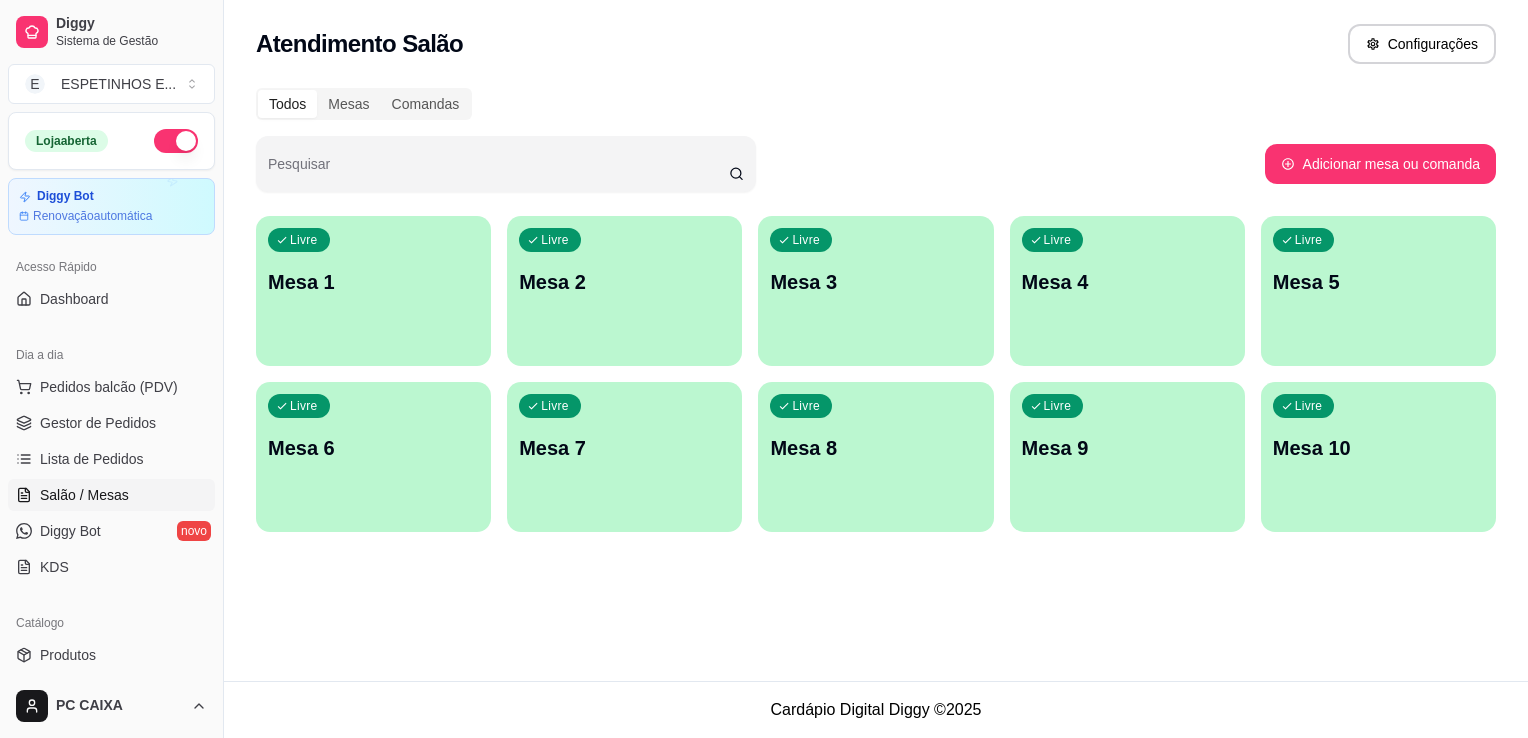 scroll, scrollTop: 0, scrollLeft: 0, axis: both 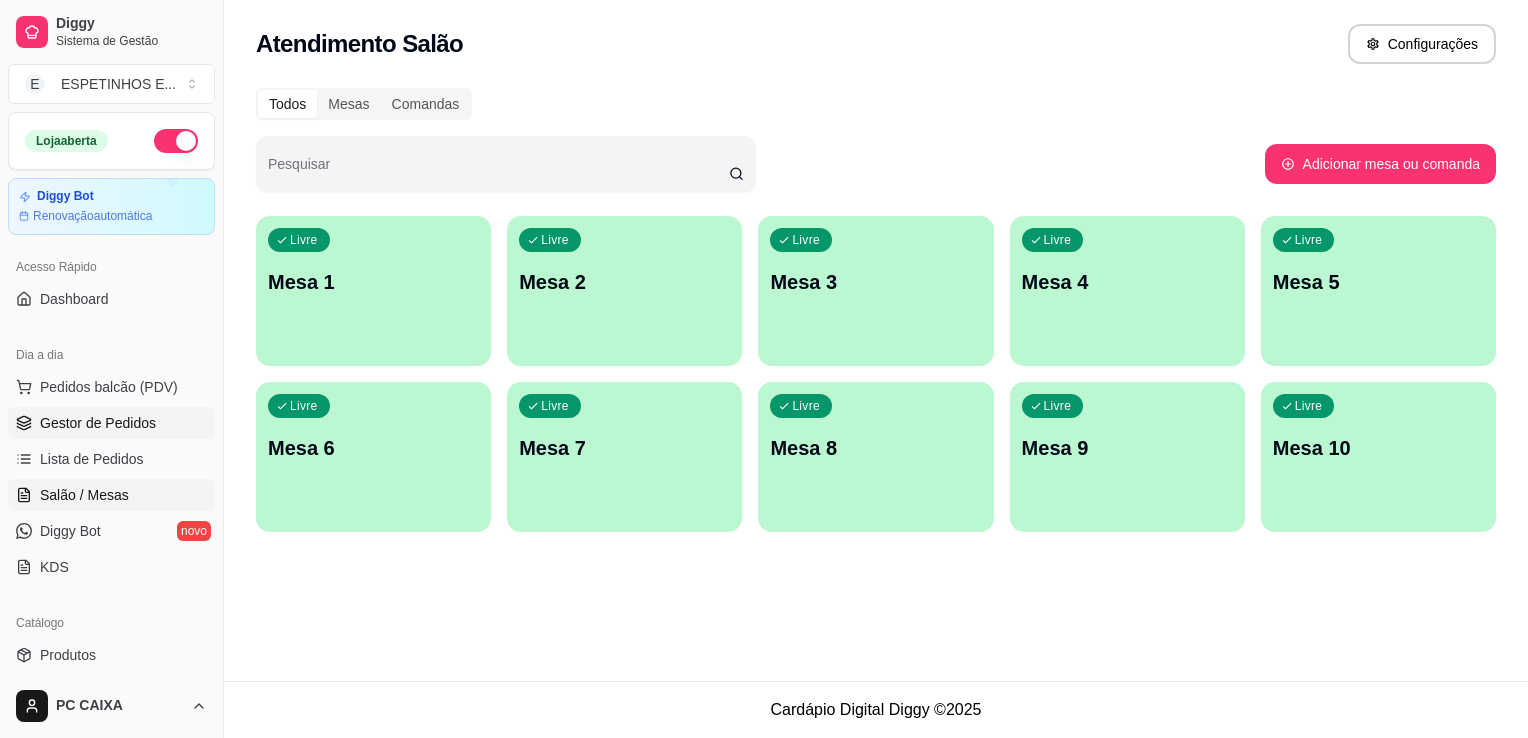 click on "Gestor de Pedidos" at bounding box center [98, 423] 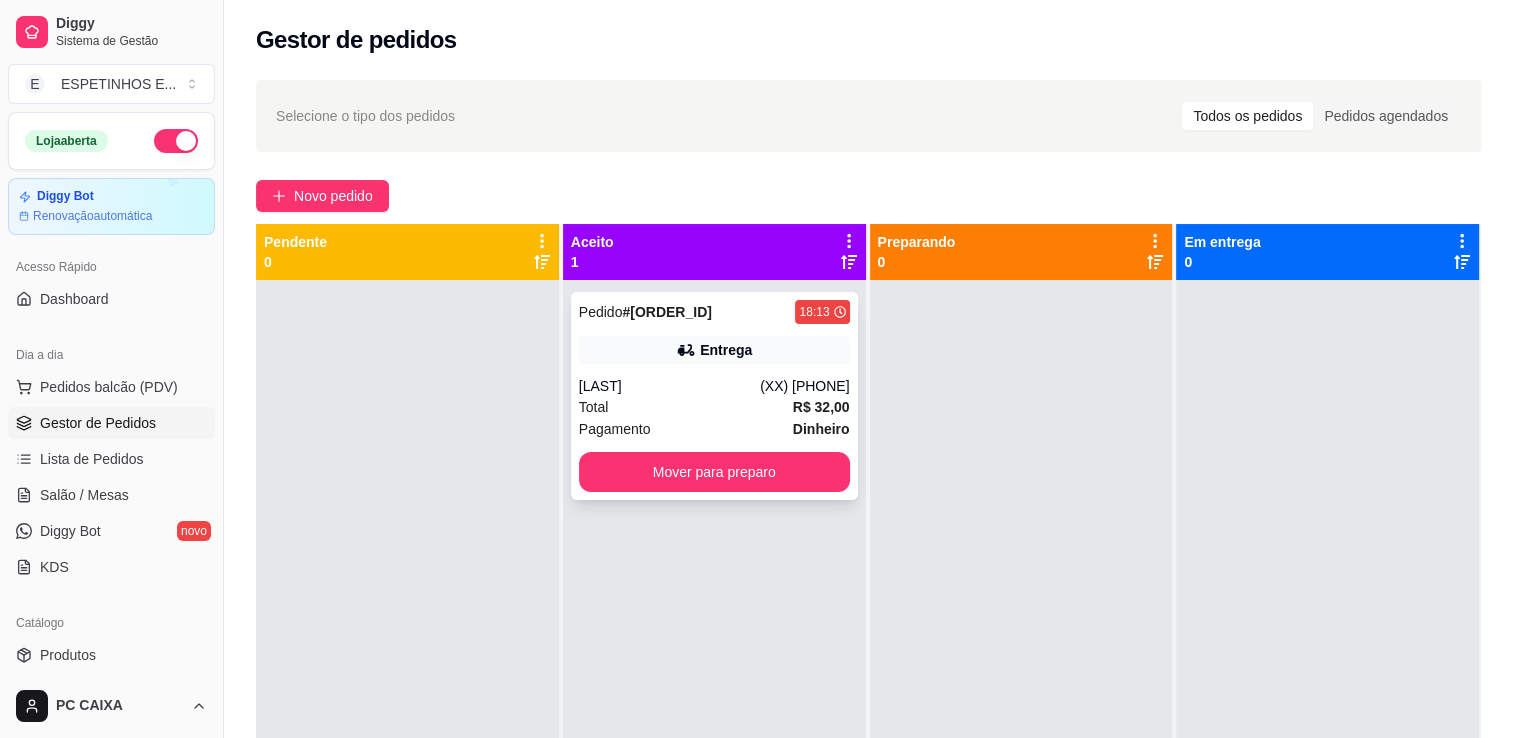 click on "Total R$ 32,00" at bounding box center [714, 407] 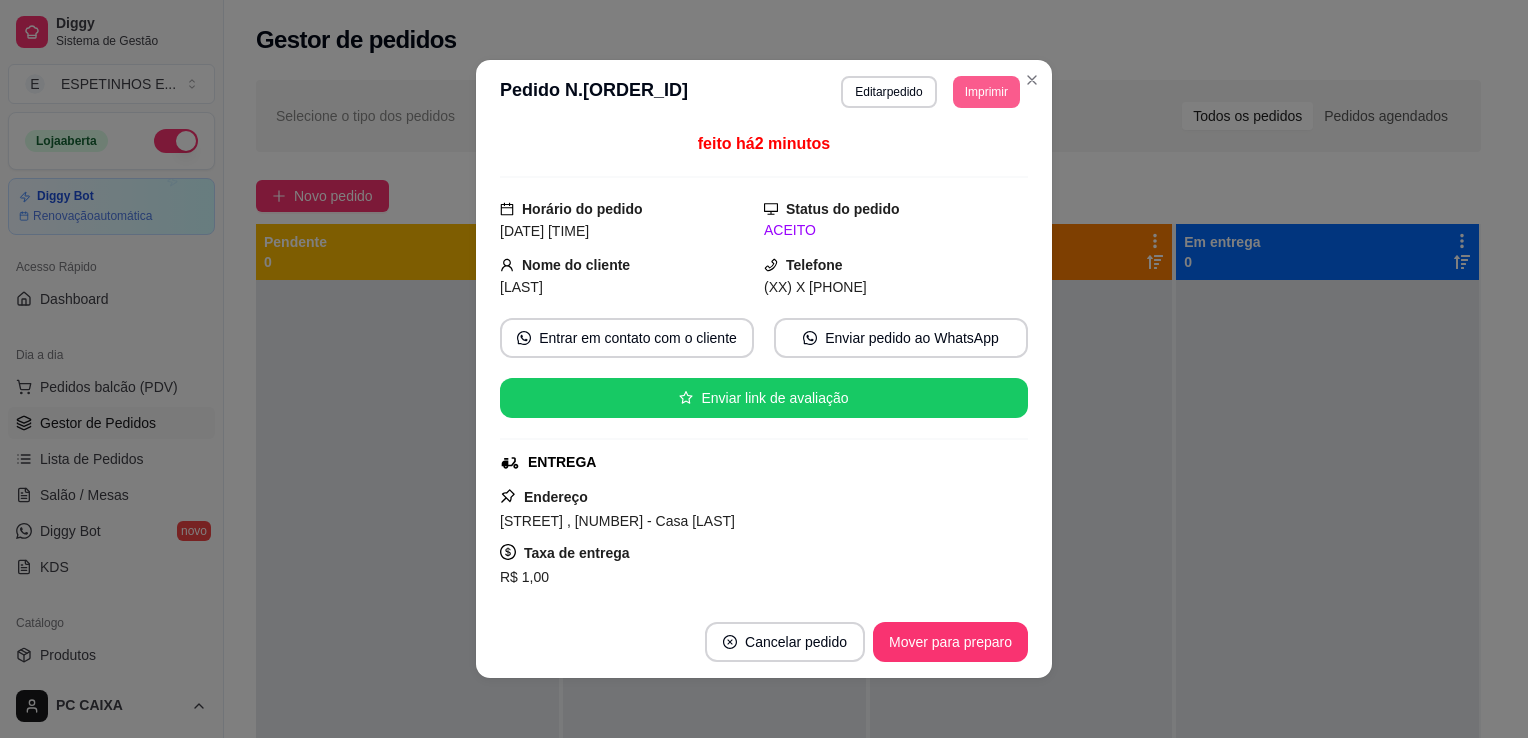 click on "Imprimir" at bounding box center (986, 92) 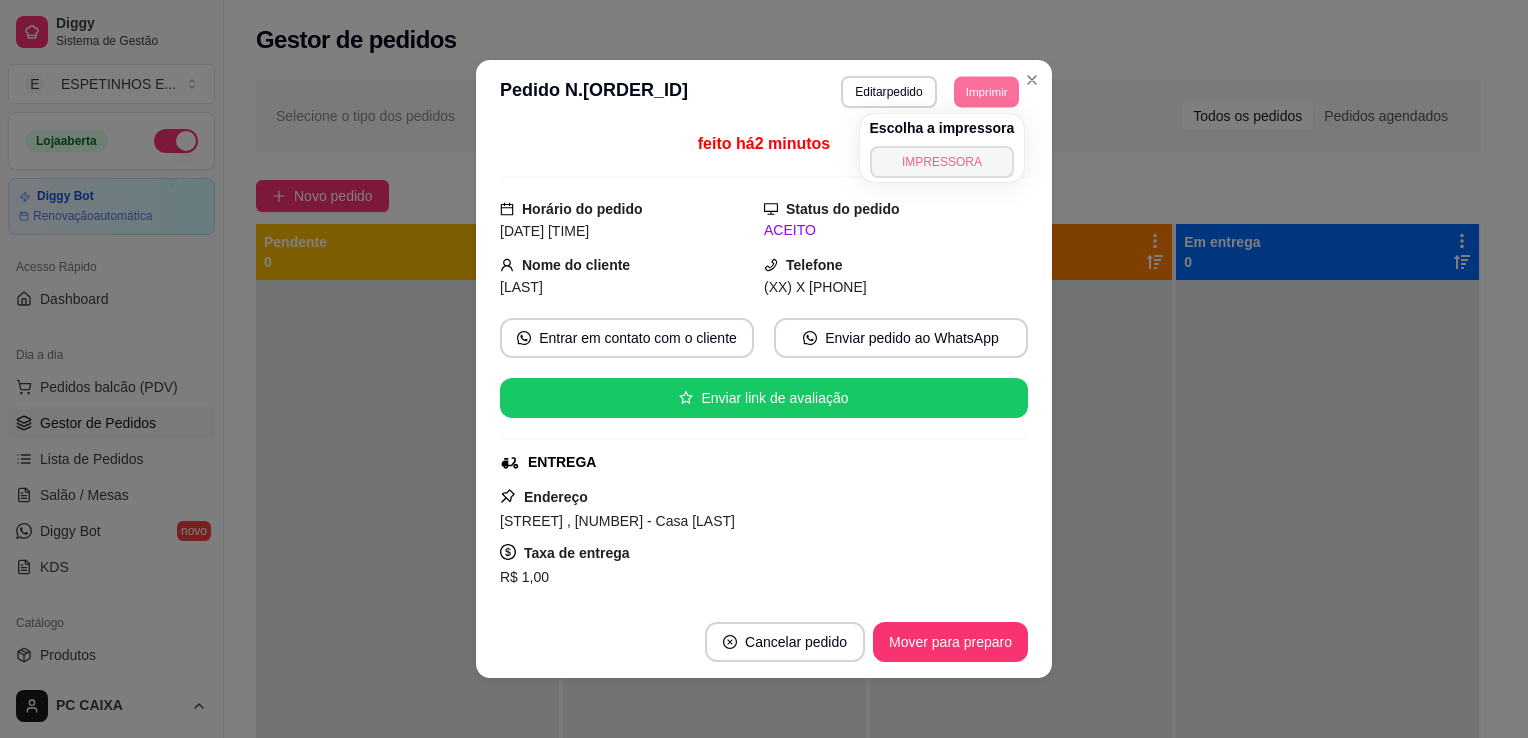 click on "IMPRESSORA" at bounding box center [942, 162] 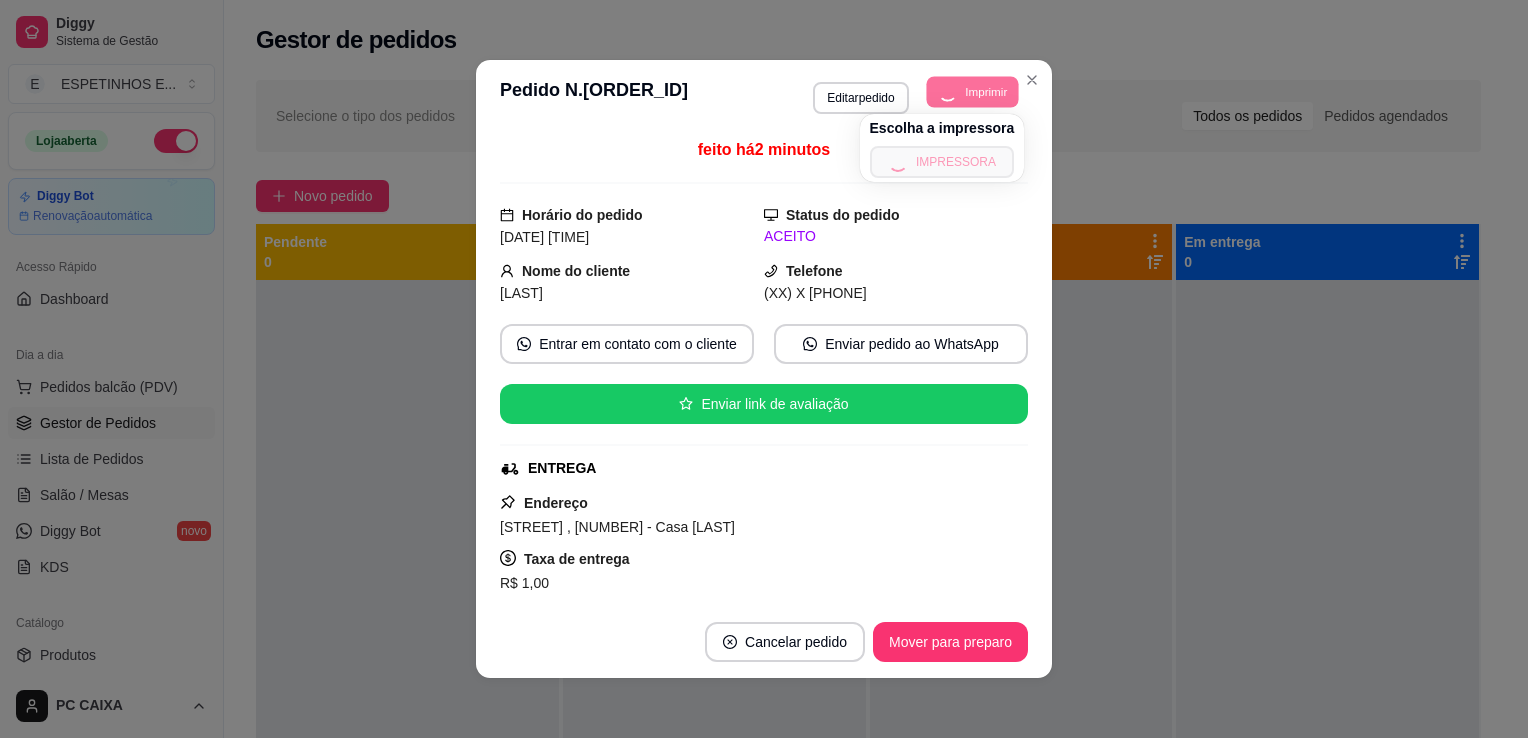 click on "feito há 2 minutos" at bounding box center [764, 161] 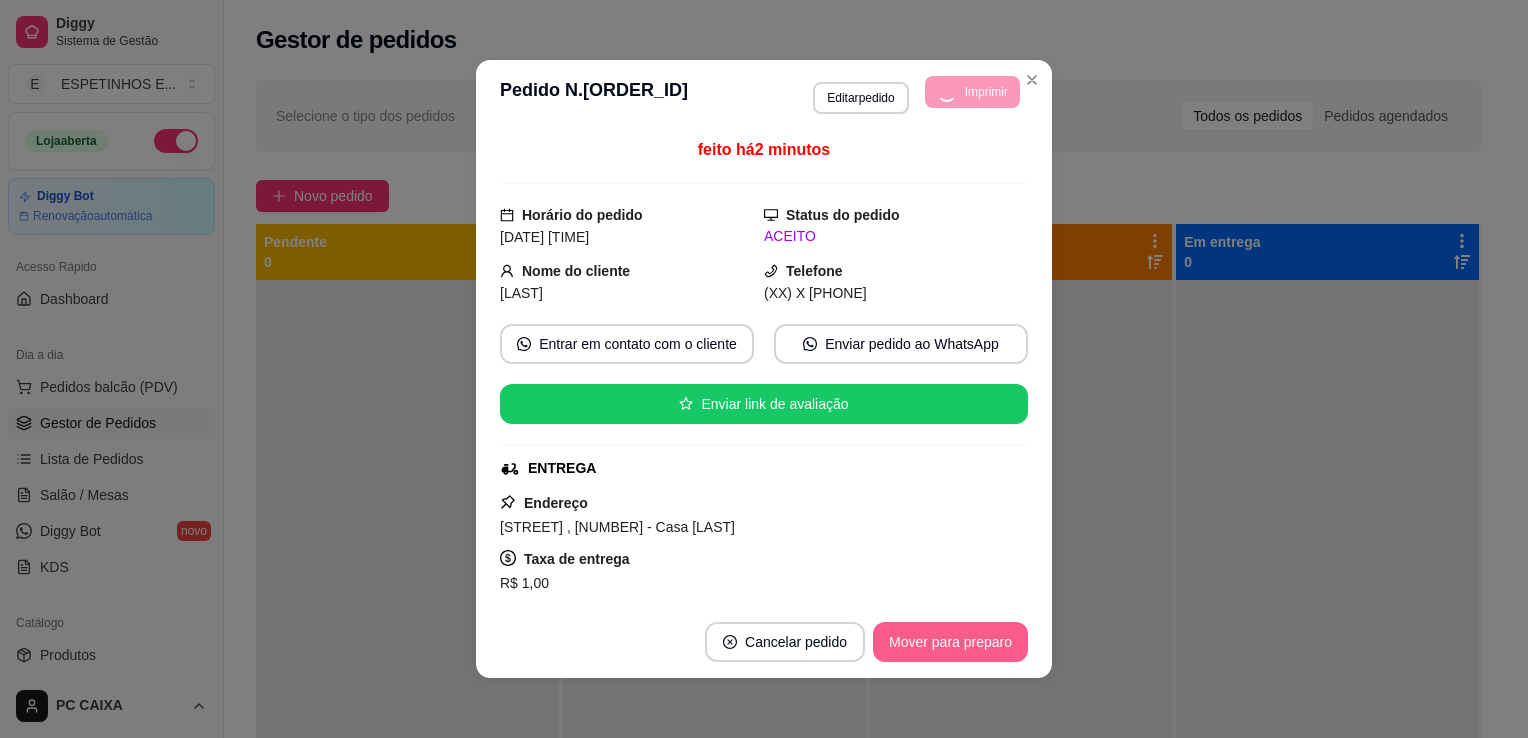 click on "Mover para preparo" at bounding box center (950, 642) 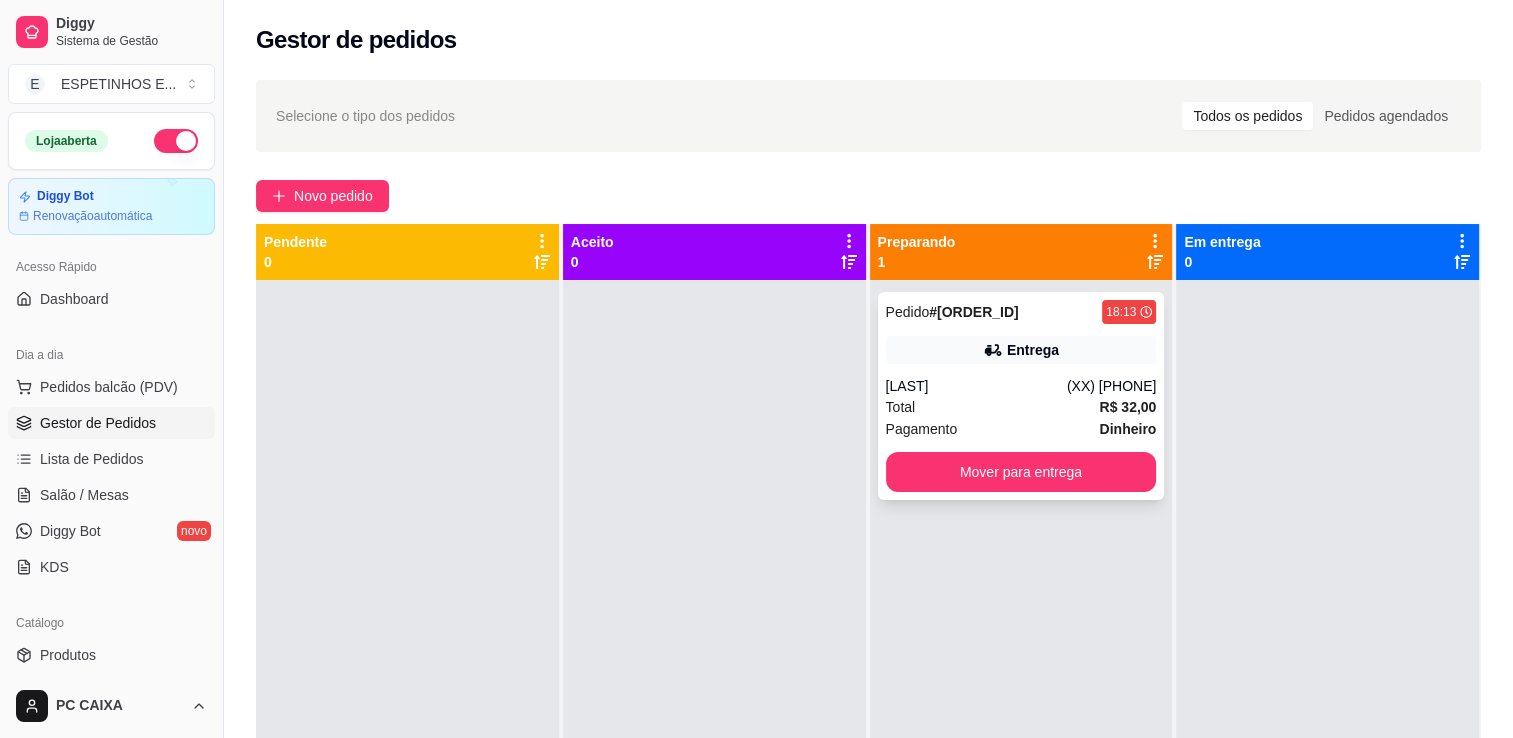 click on "Pedido # [ORDER_ID] [TIME] Entrega [LAST] (XX) [PHONE] Total R$ 32,00 Pagamento Dinheiro Mover para entrega" at bounding box center (1021, 396) 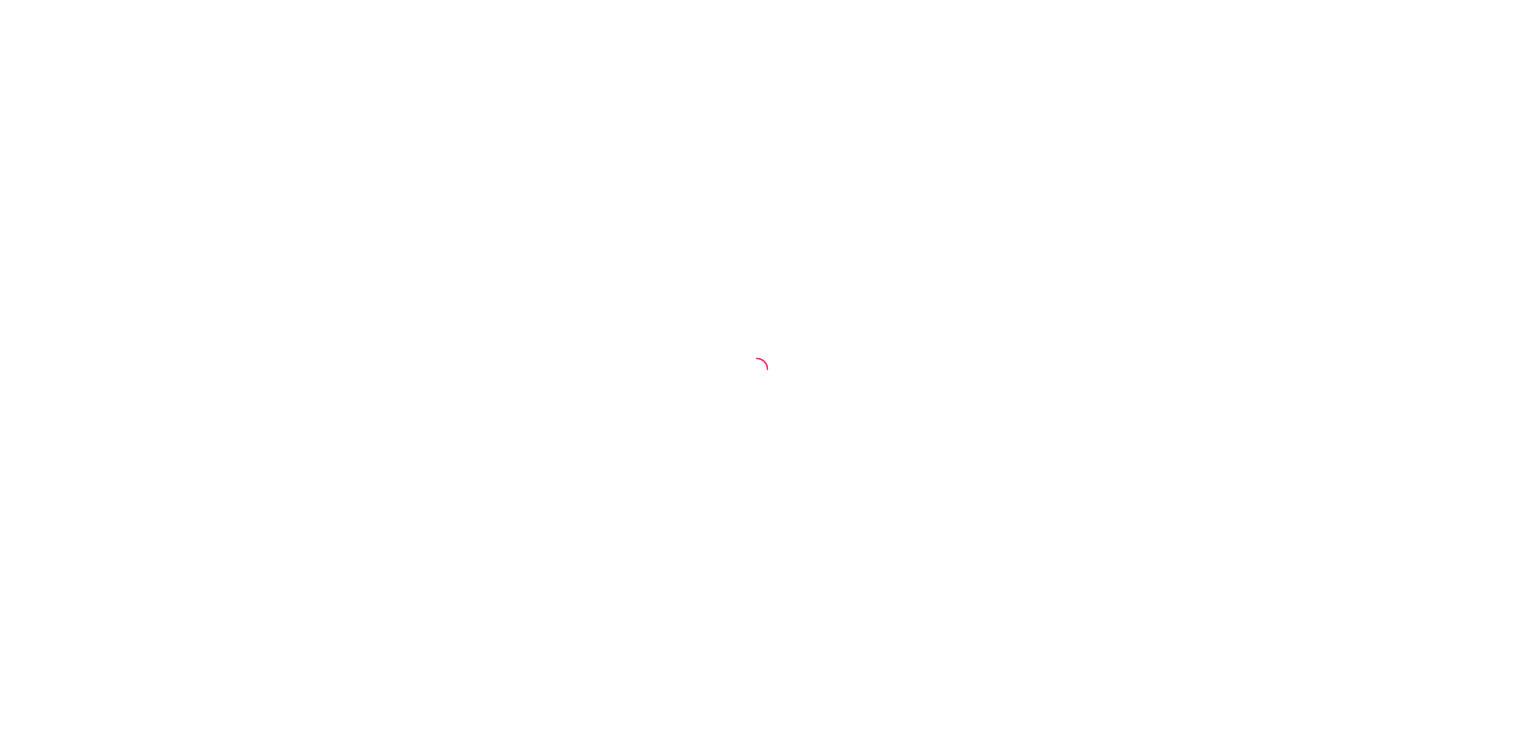scroll, scrollTop: 0, scrollLeft: 0, axis: both 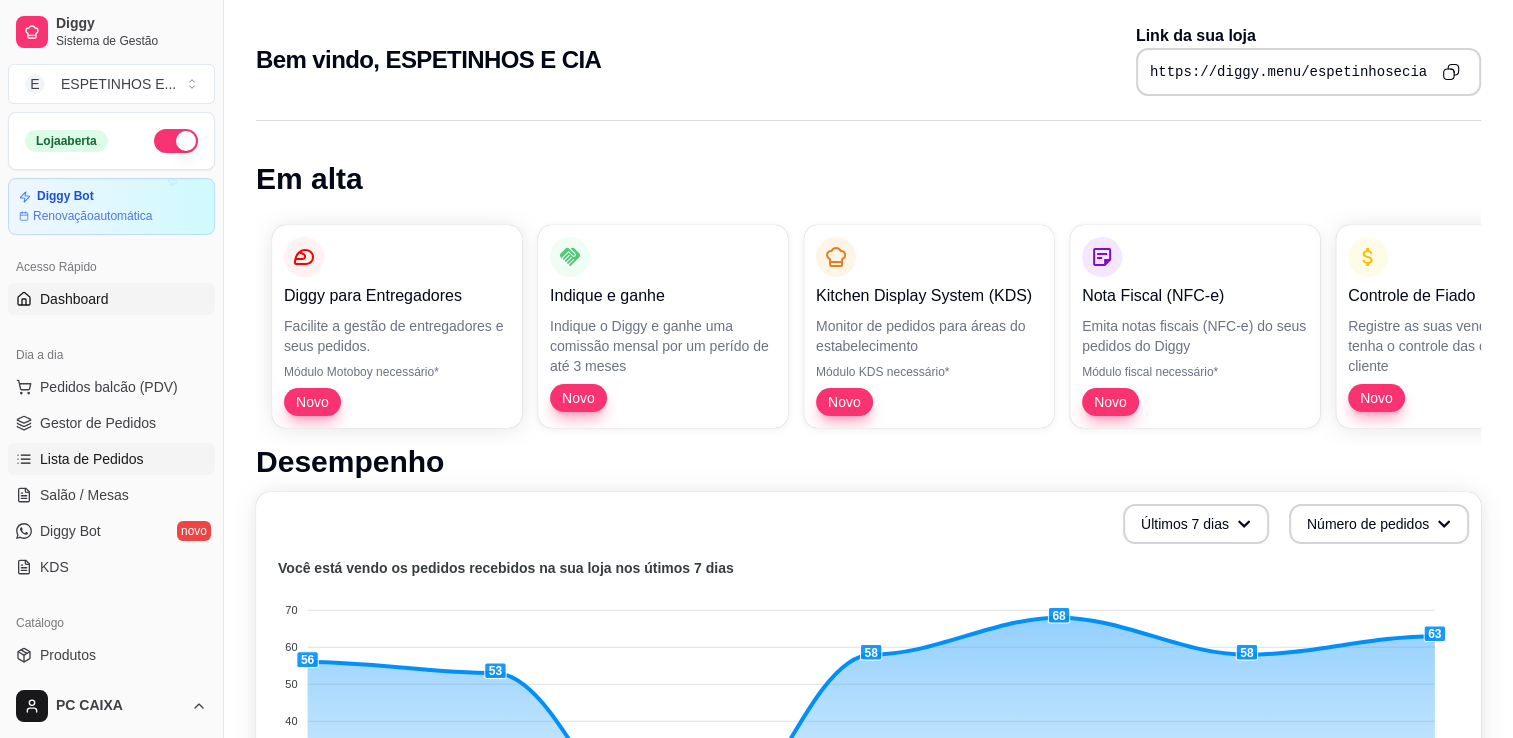 click on "Lista de Pedidos" at bounding box center (92, 459) 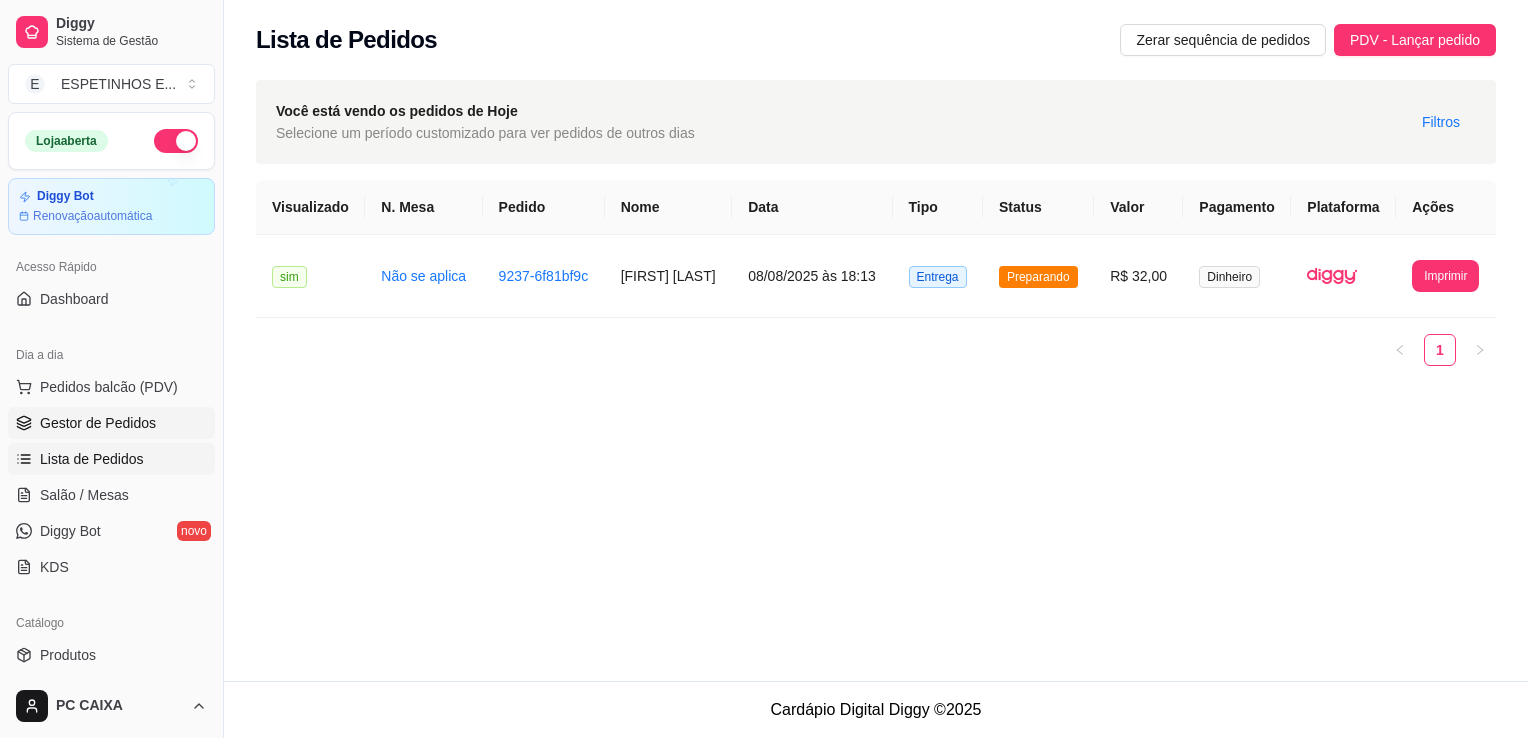 click on "Gestor de Pedidos" at bounding box center (98, 423) 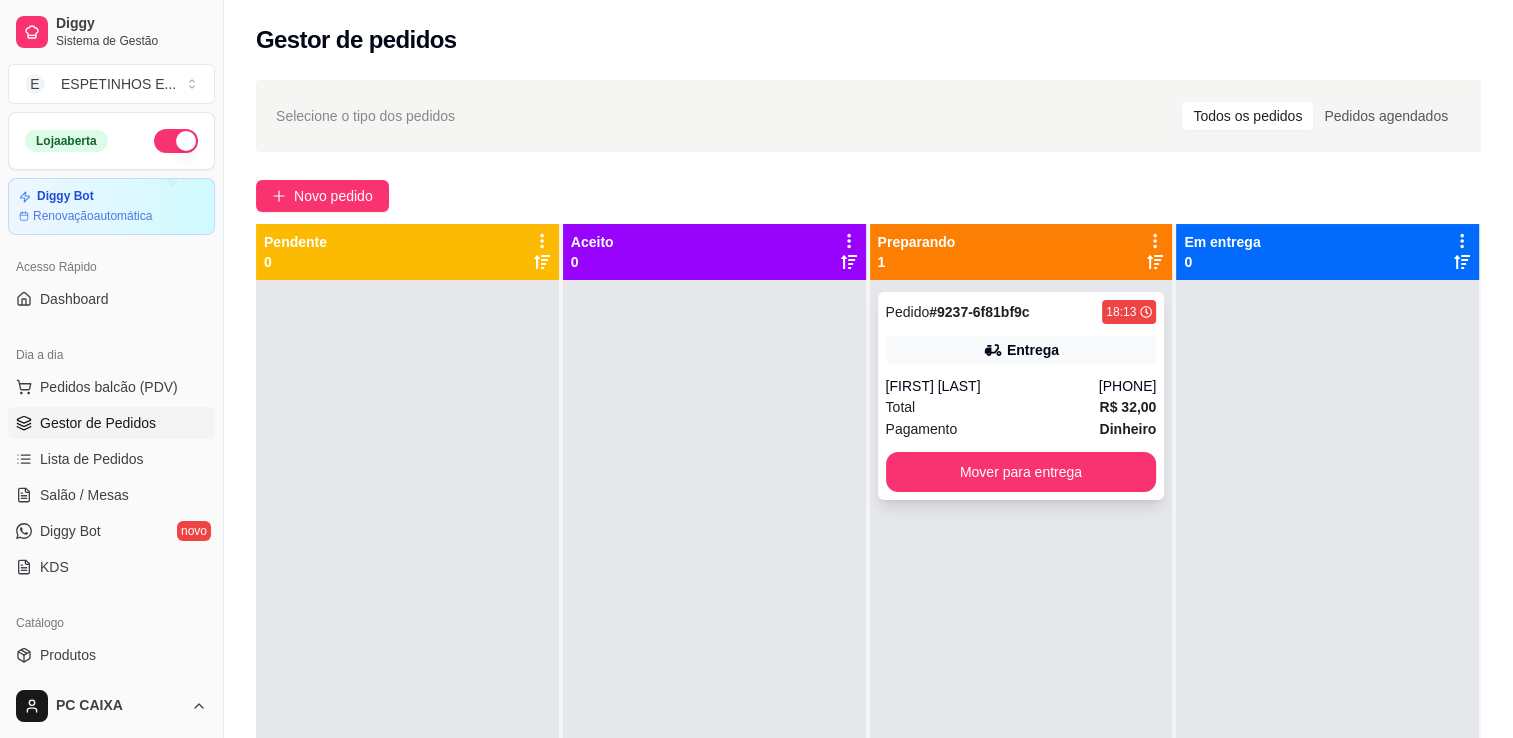 click on "Entrega" at bounding box center (1033, 350) 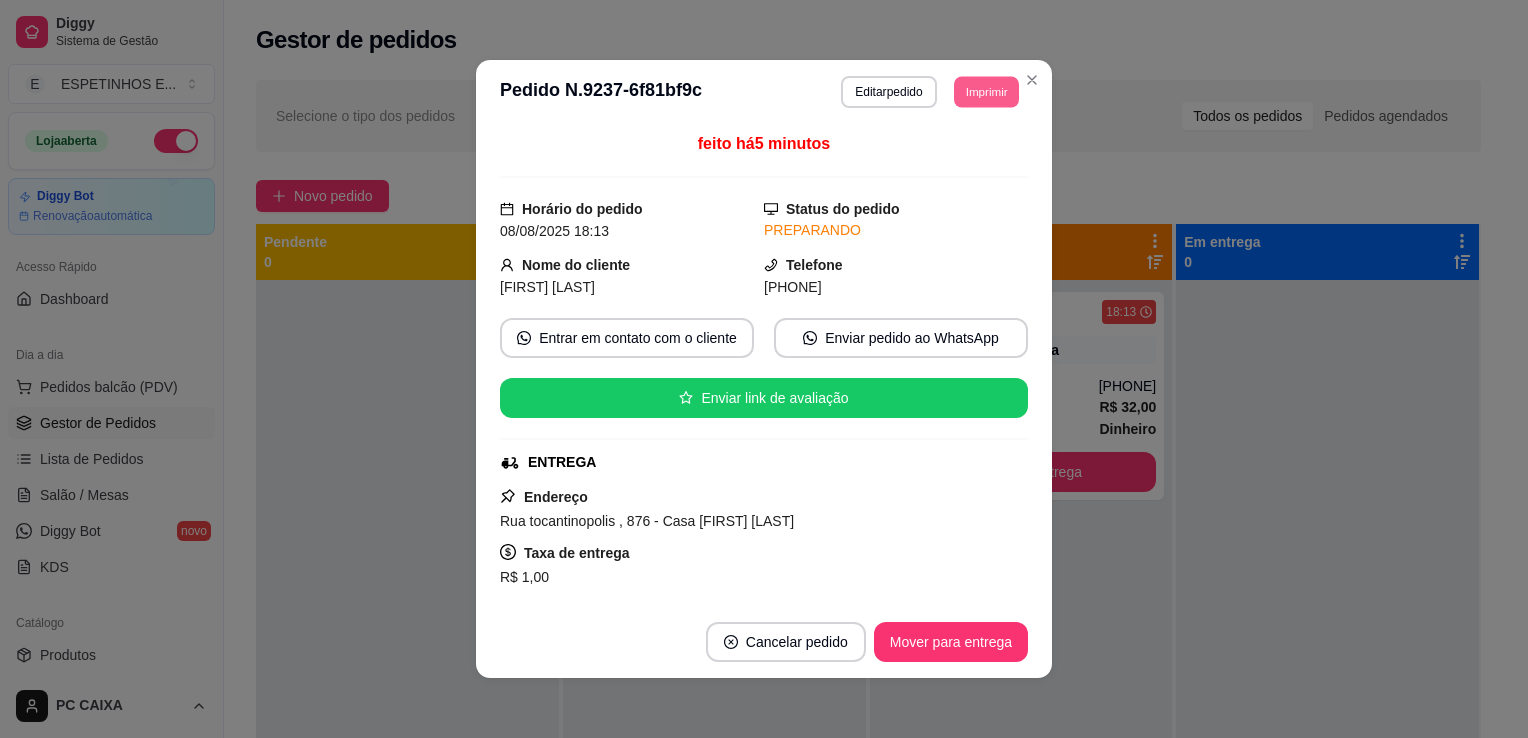 click on "Imprimir" at bounding box center (986, 91) 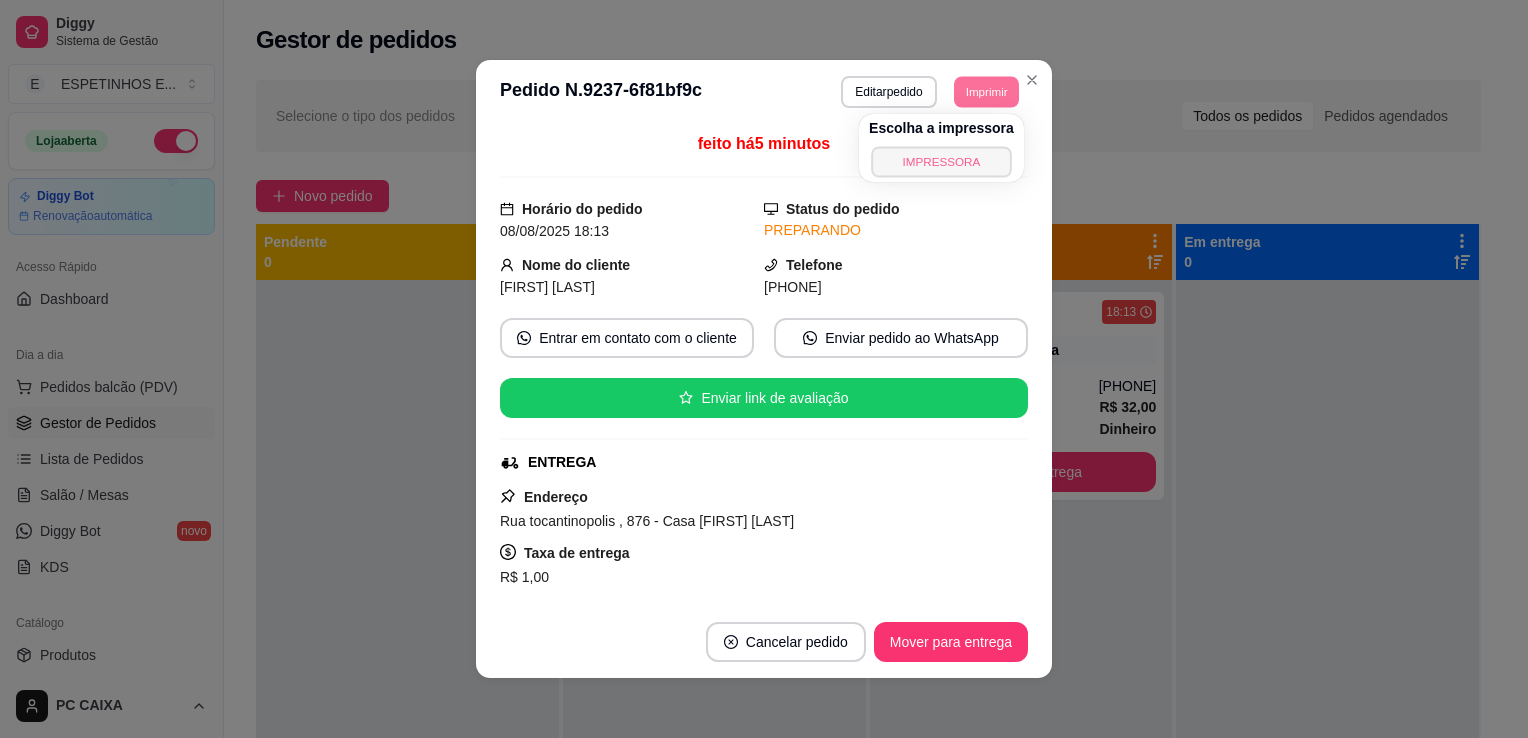 click on "IMPRESSORA" at bounding box center (941, 161) 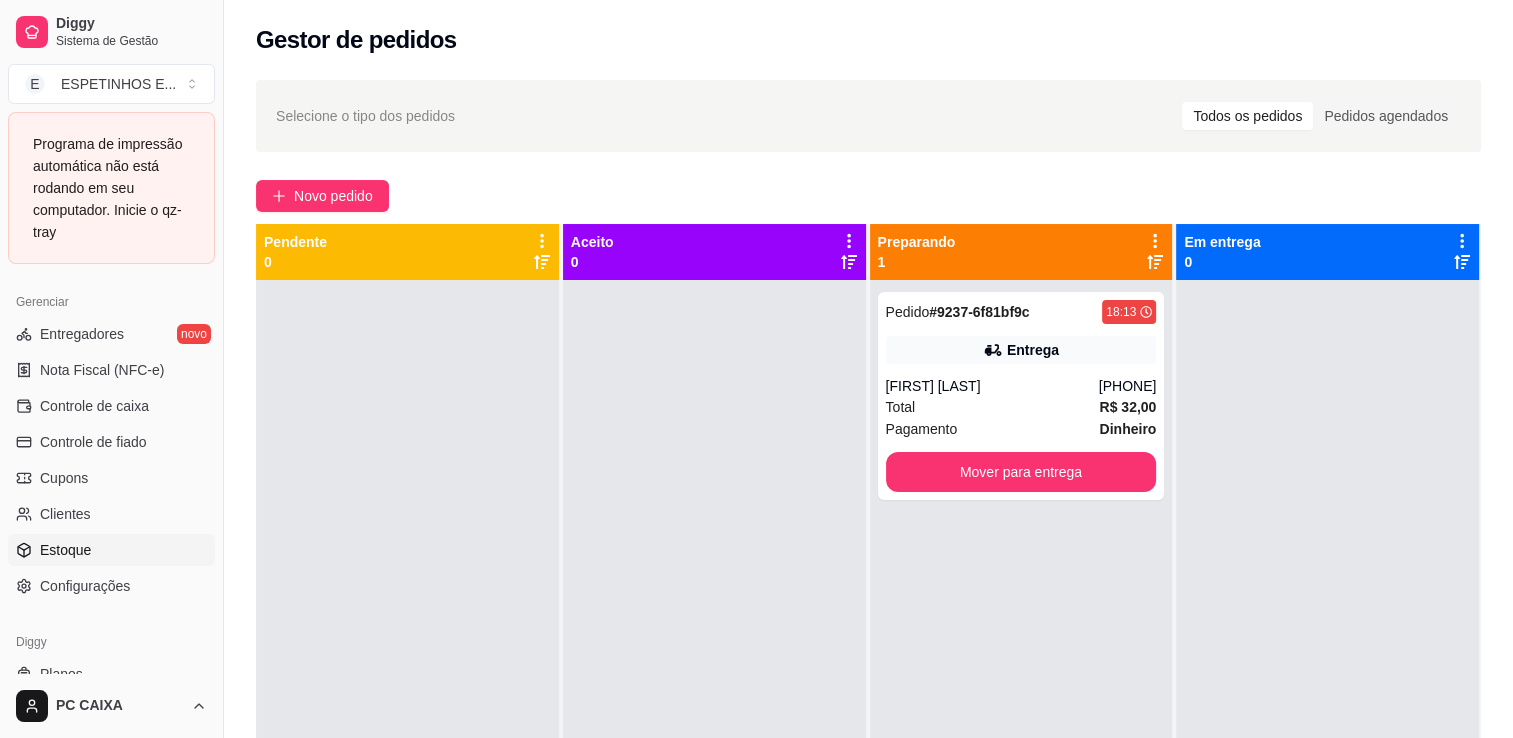 scroll, scrollTop: 875, scrollLeft: 0, axis: vertical 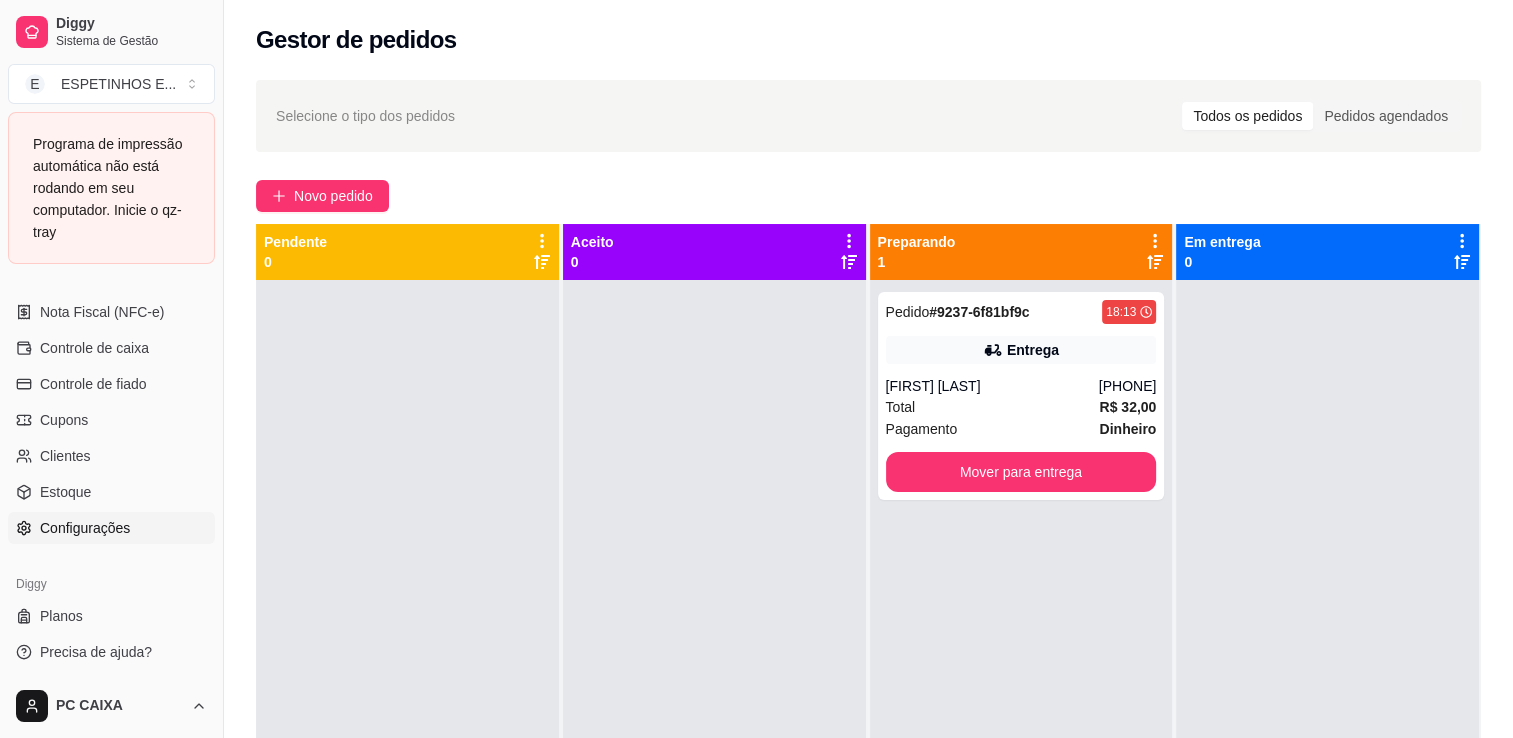 click on "Configurações" at bounding box center [85, 528] 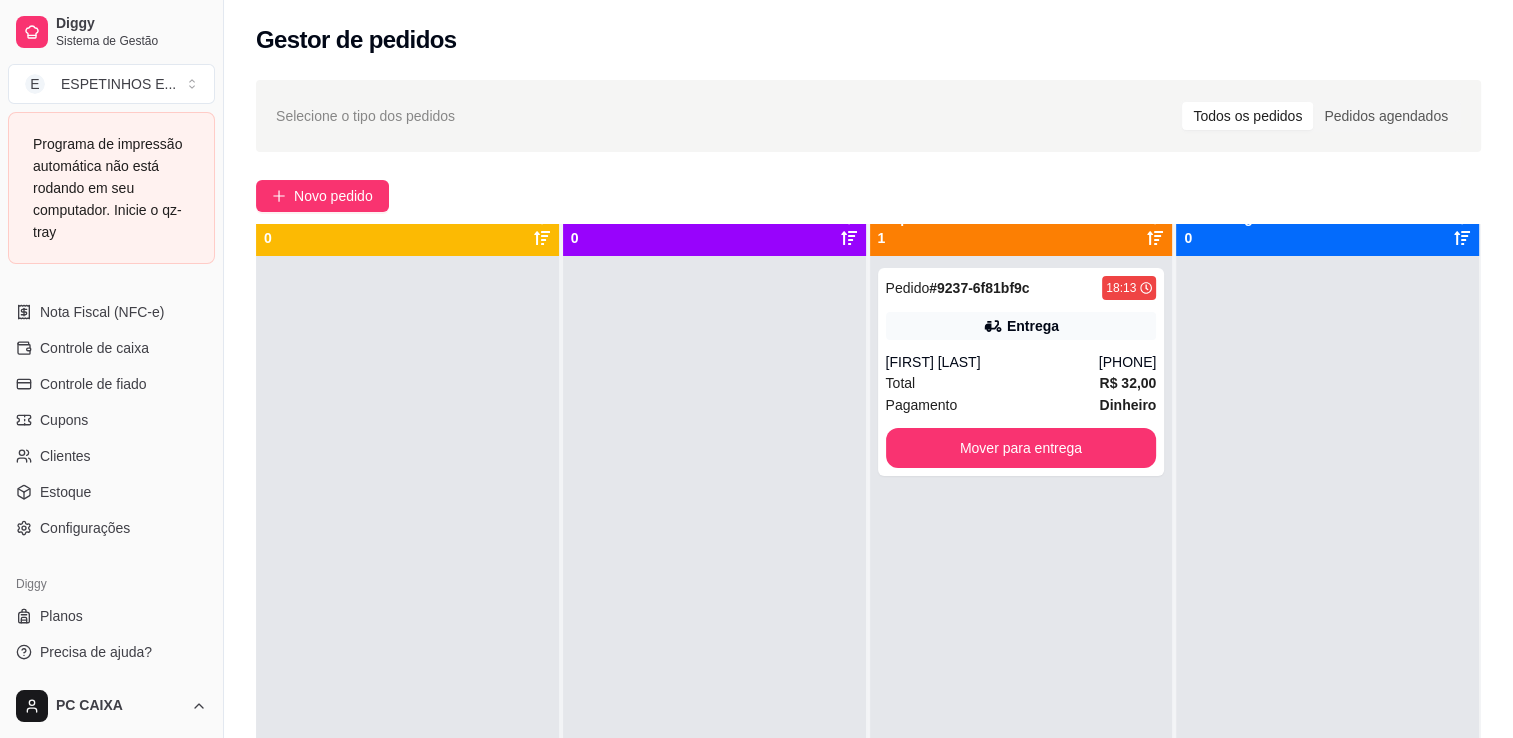 scroll, scrollTop: 54, scrollLeft: 0, axis: vertical 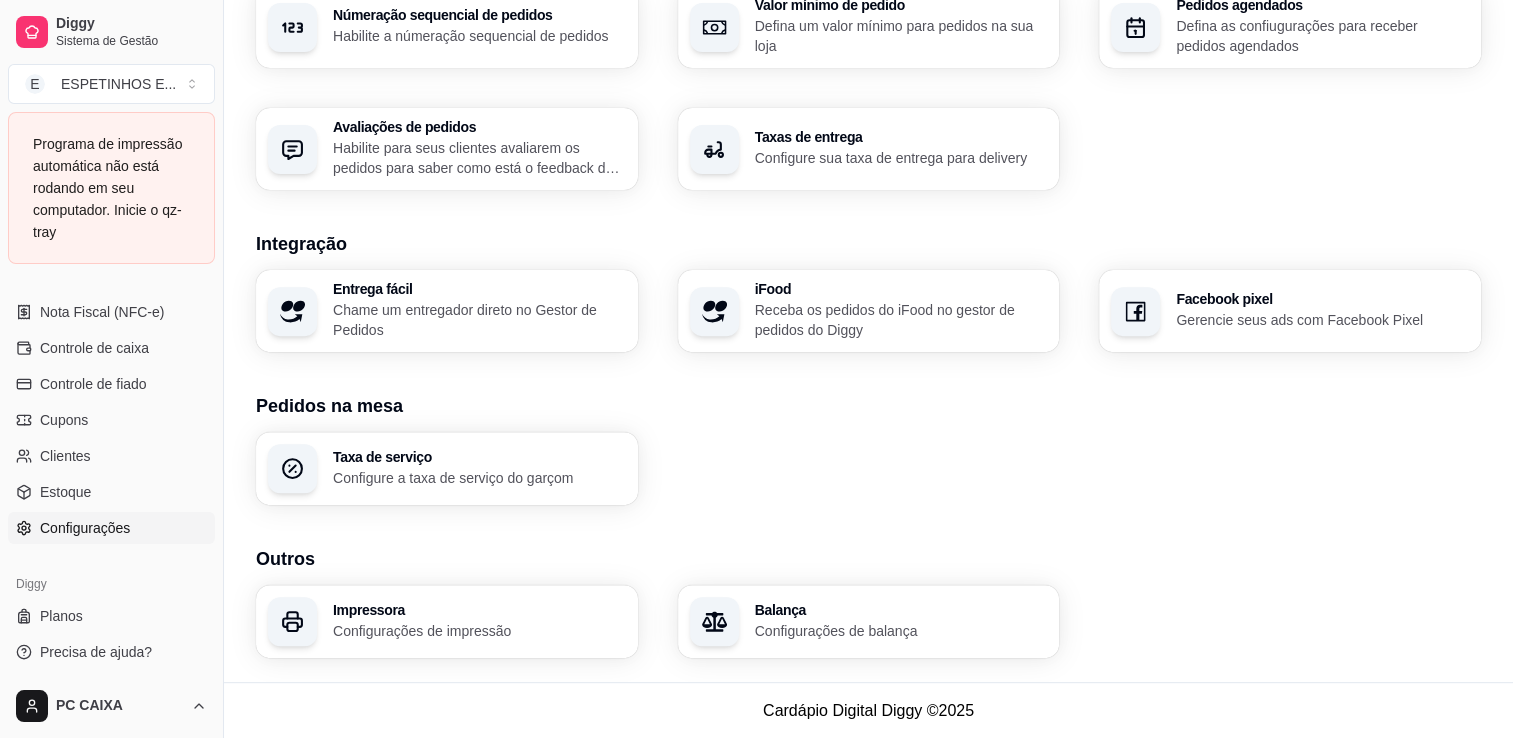 click on "Impressora Configurações de impressão" at bounding box center [447, 621] 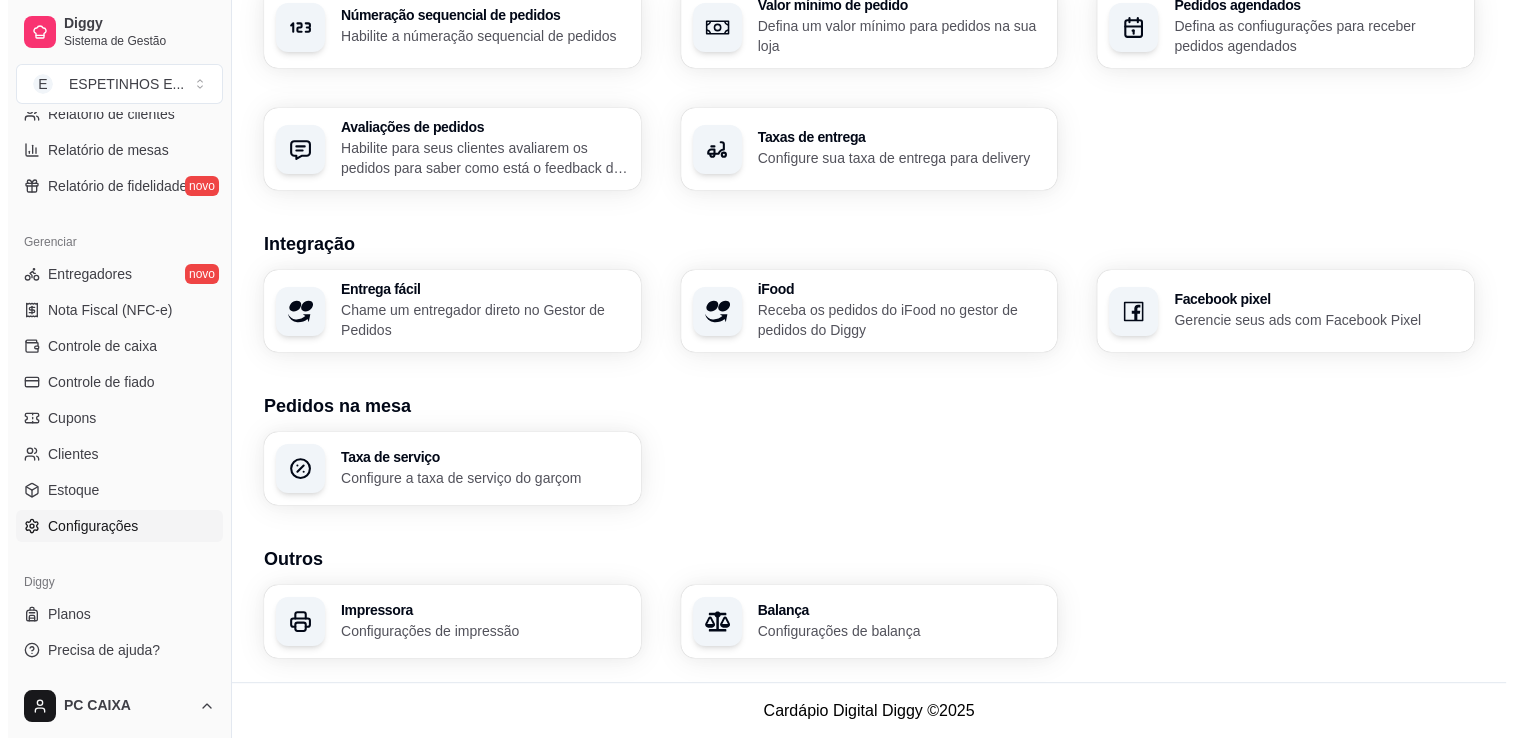 scroll, scrollTop: 700, scrollLeft: 0, axis: vertical 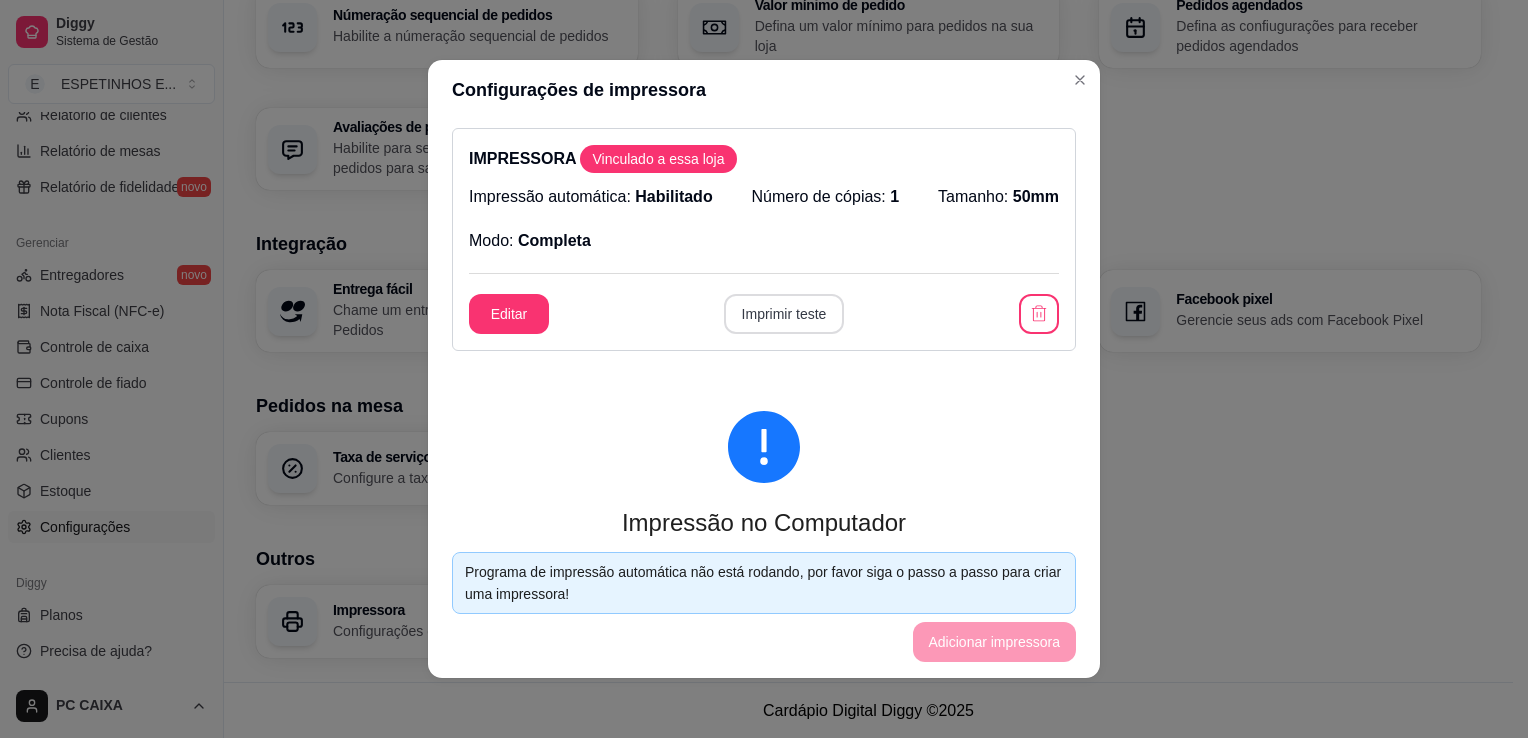click on "Imprimir teste" at bounding box center (784, 314) 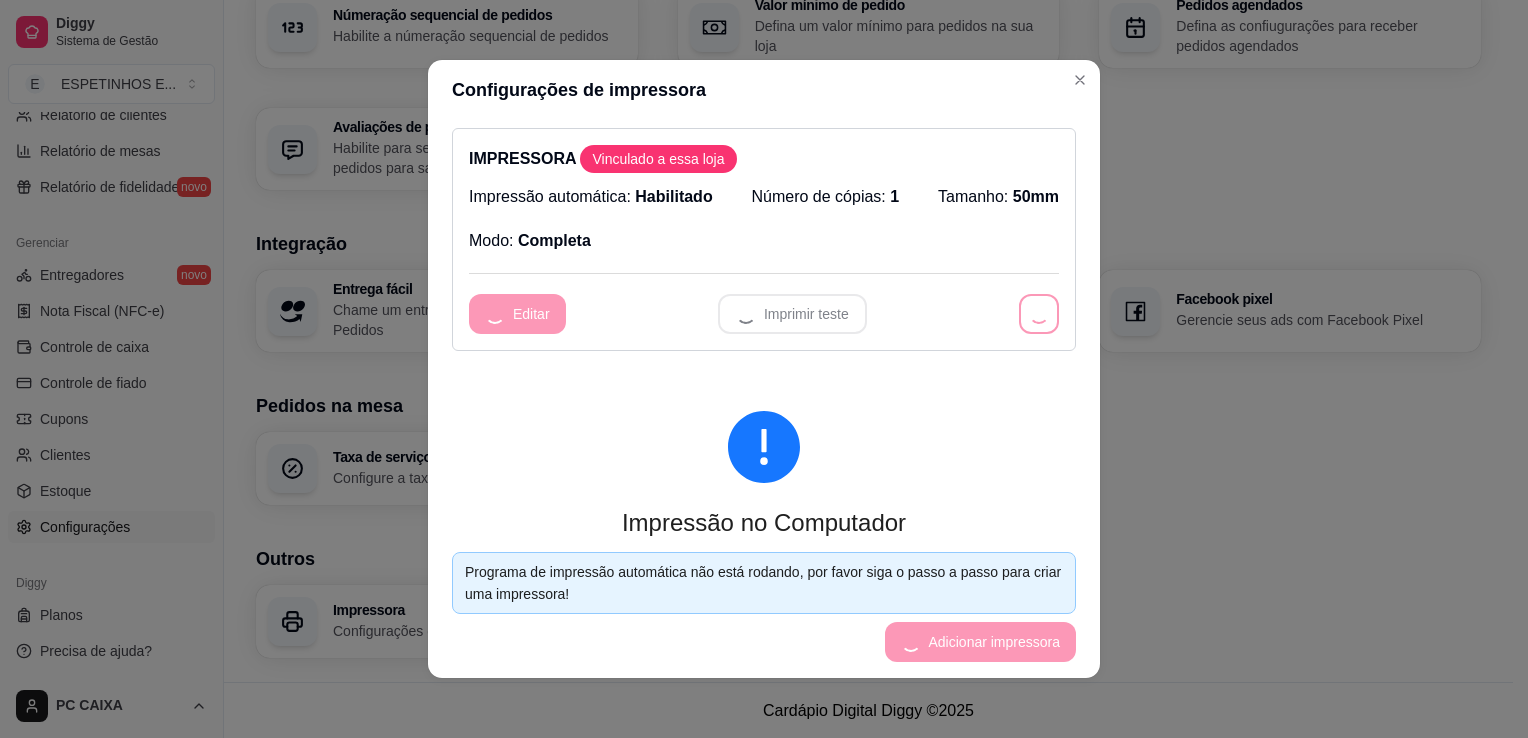 click on "Programa de impressão automática não está rodando, por favor siga o passo a passo para criar uma impressora! Adicionar impressora" at bounding box center [764, 607] 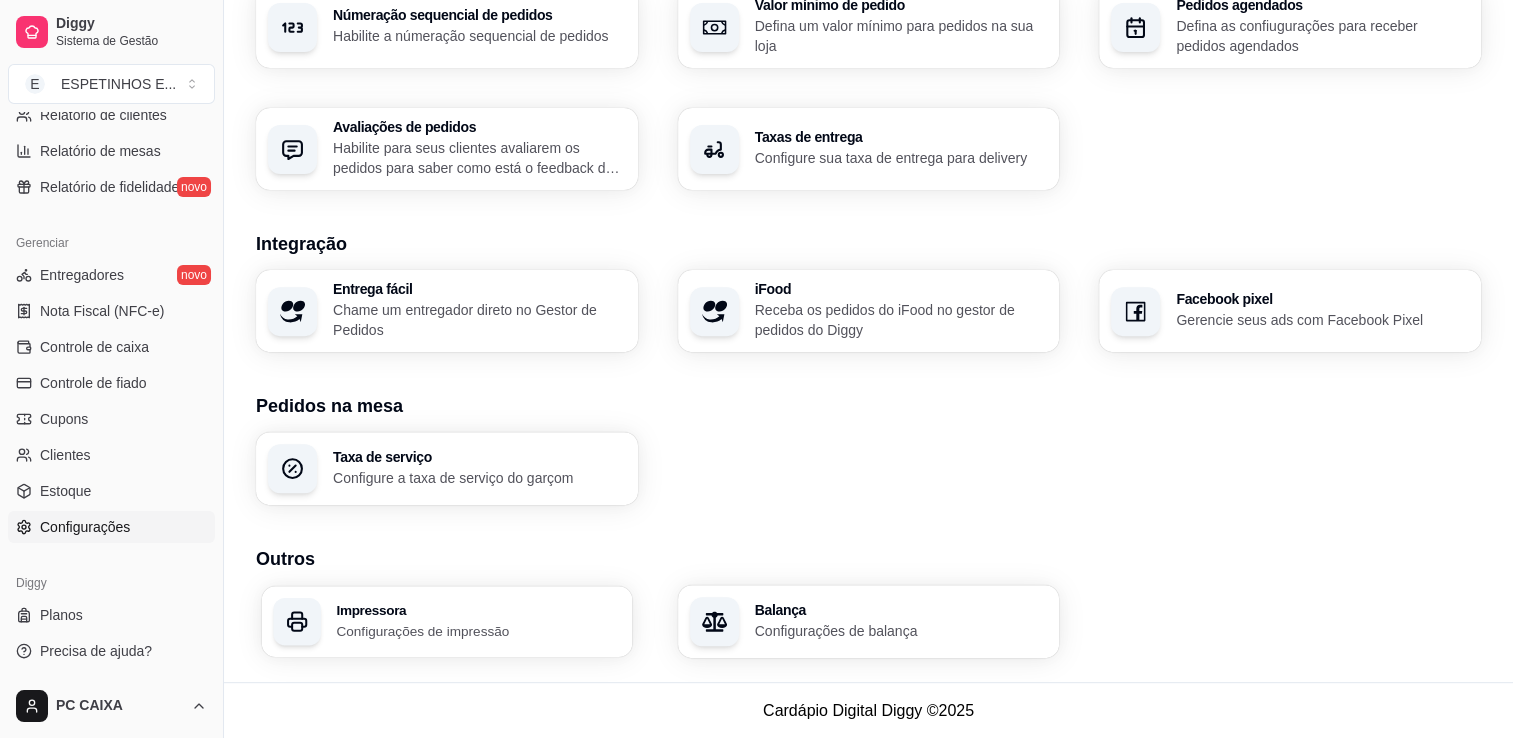 click on "Configurações de impressão" at bounding box center (478, 630) 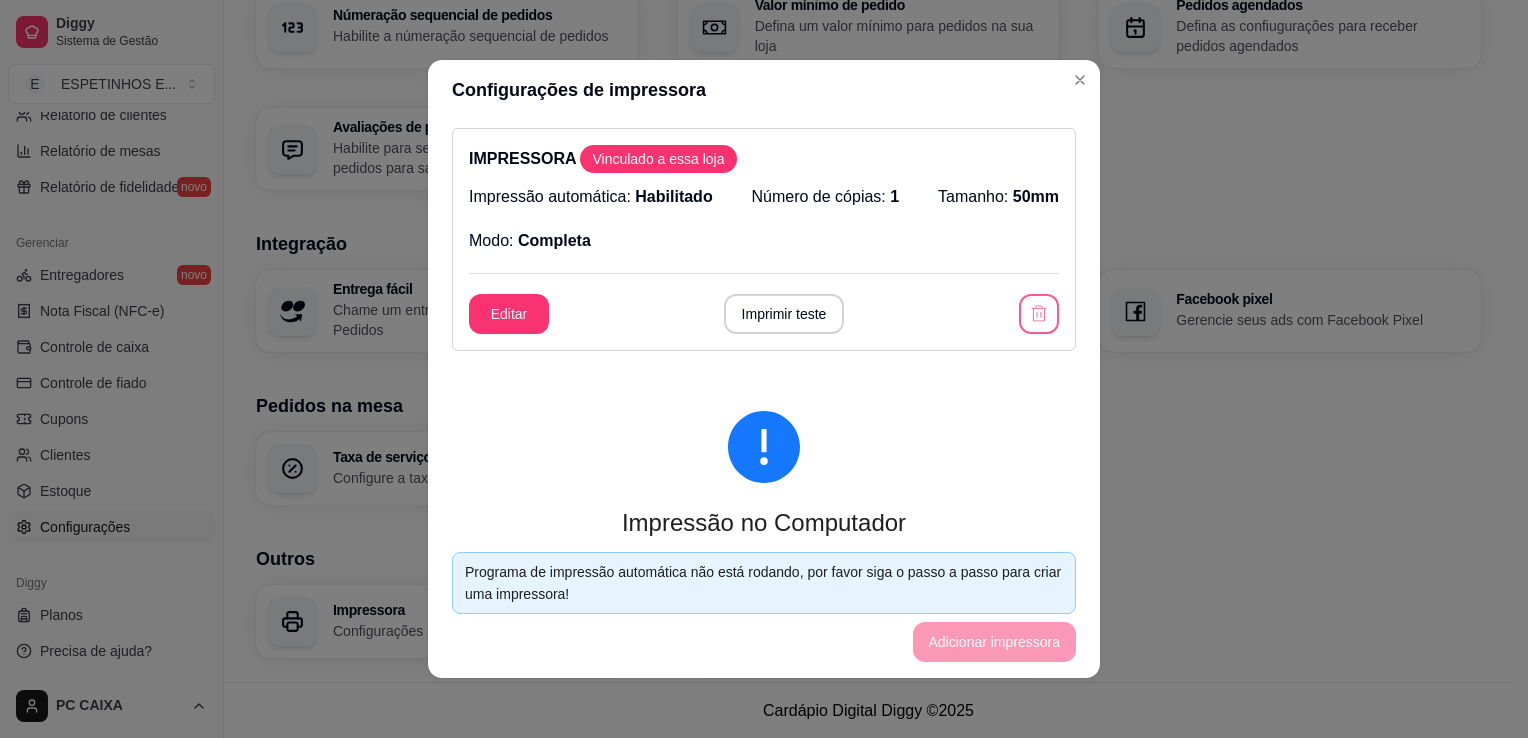click 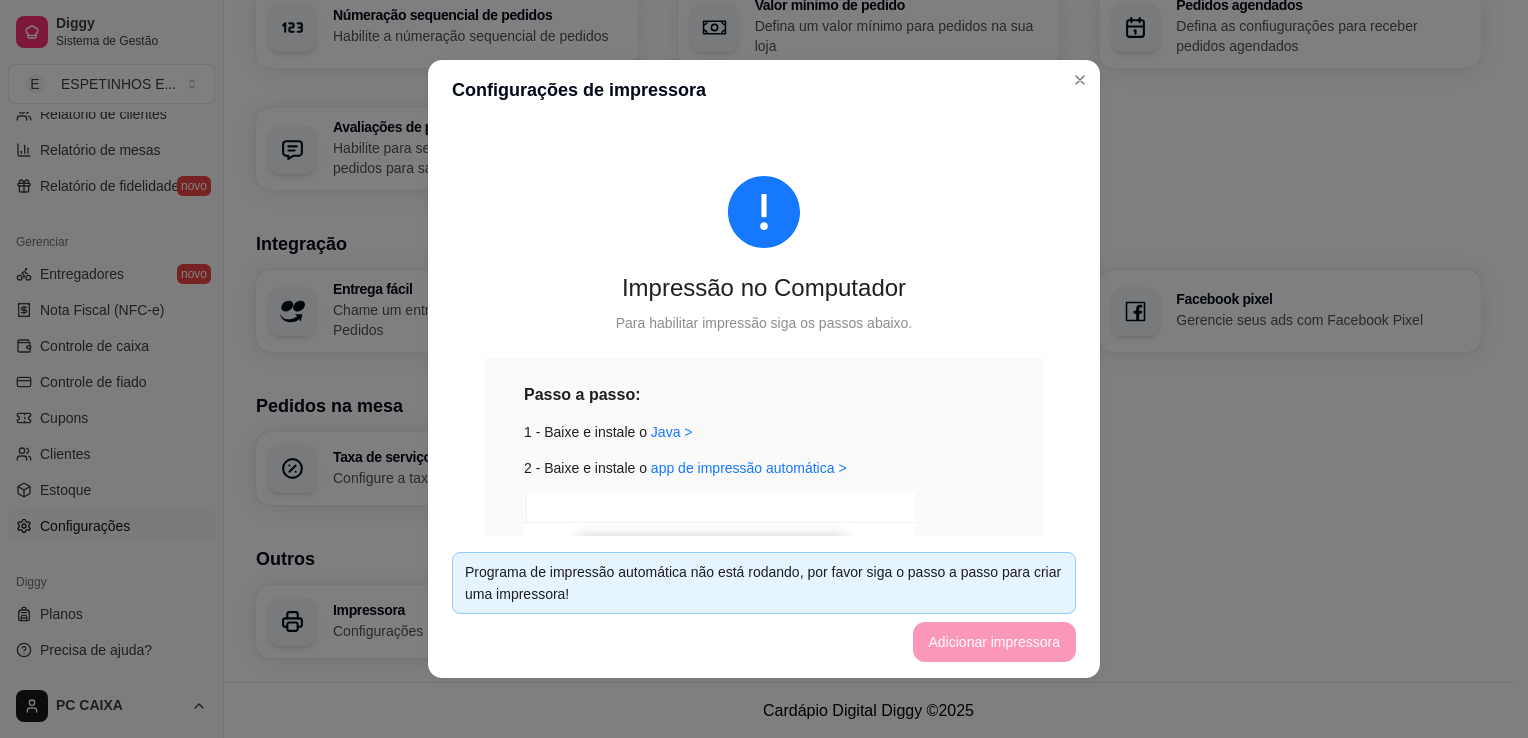 scroll, scrollTop: 700, scrollLeft: 0, axis: vertical 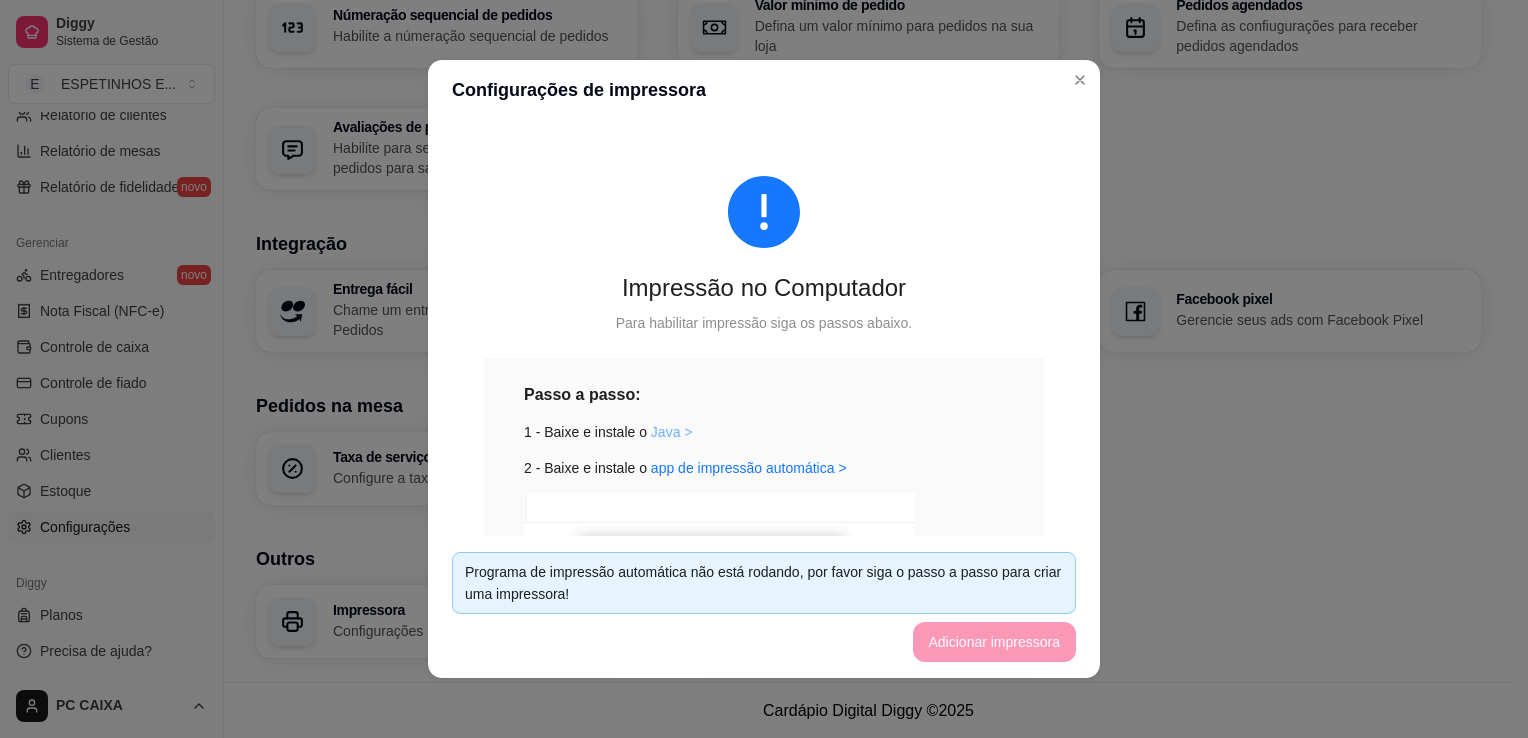 click on "Java >" at bounding box center [672, 432] 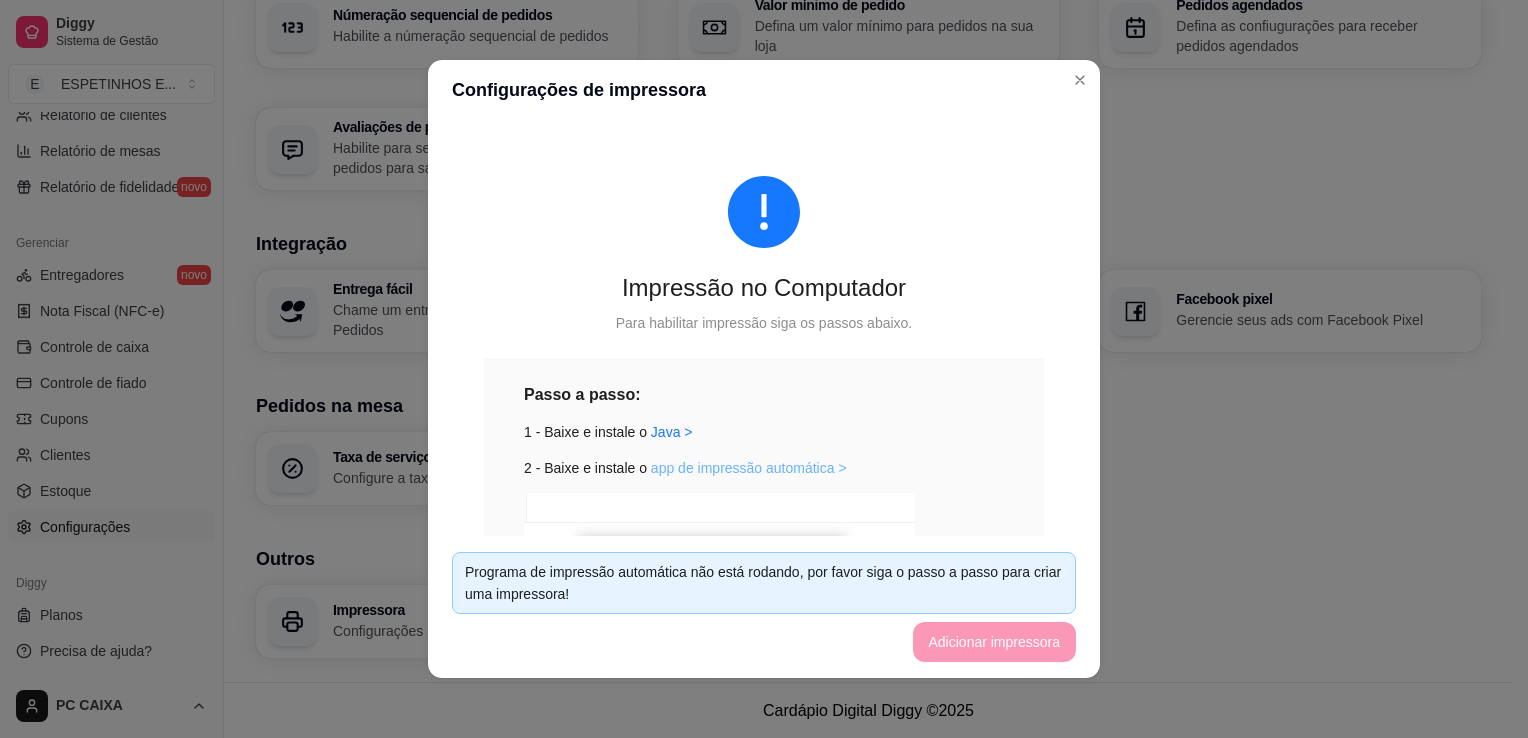 click on "app de impressão automática >" at bounding box center [749, 468] 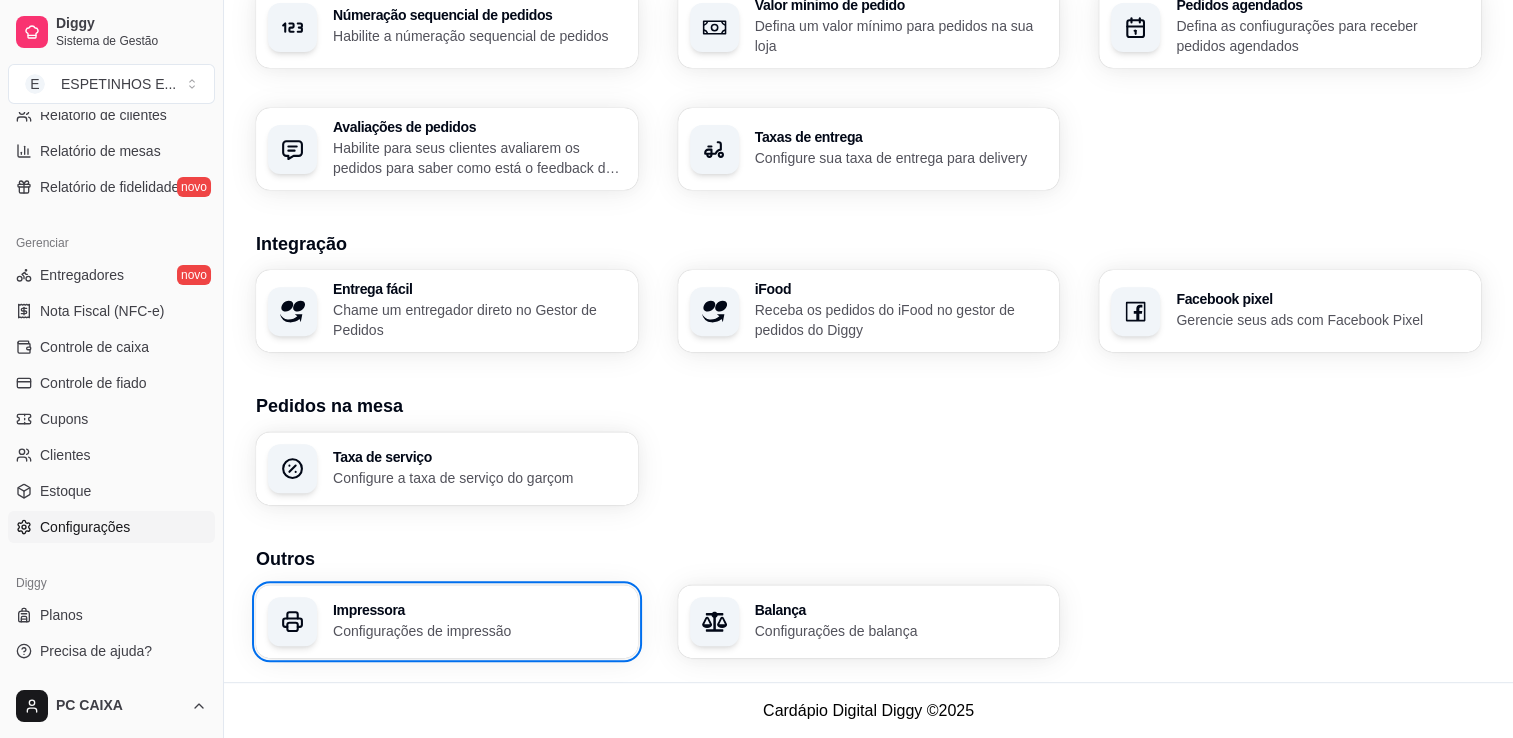 type 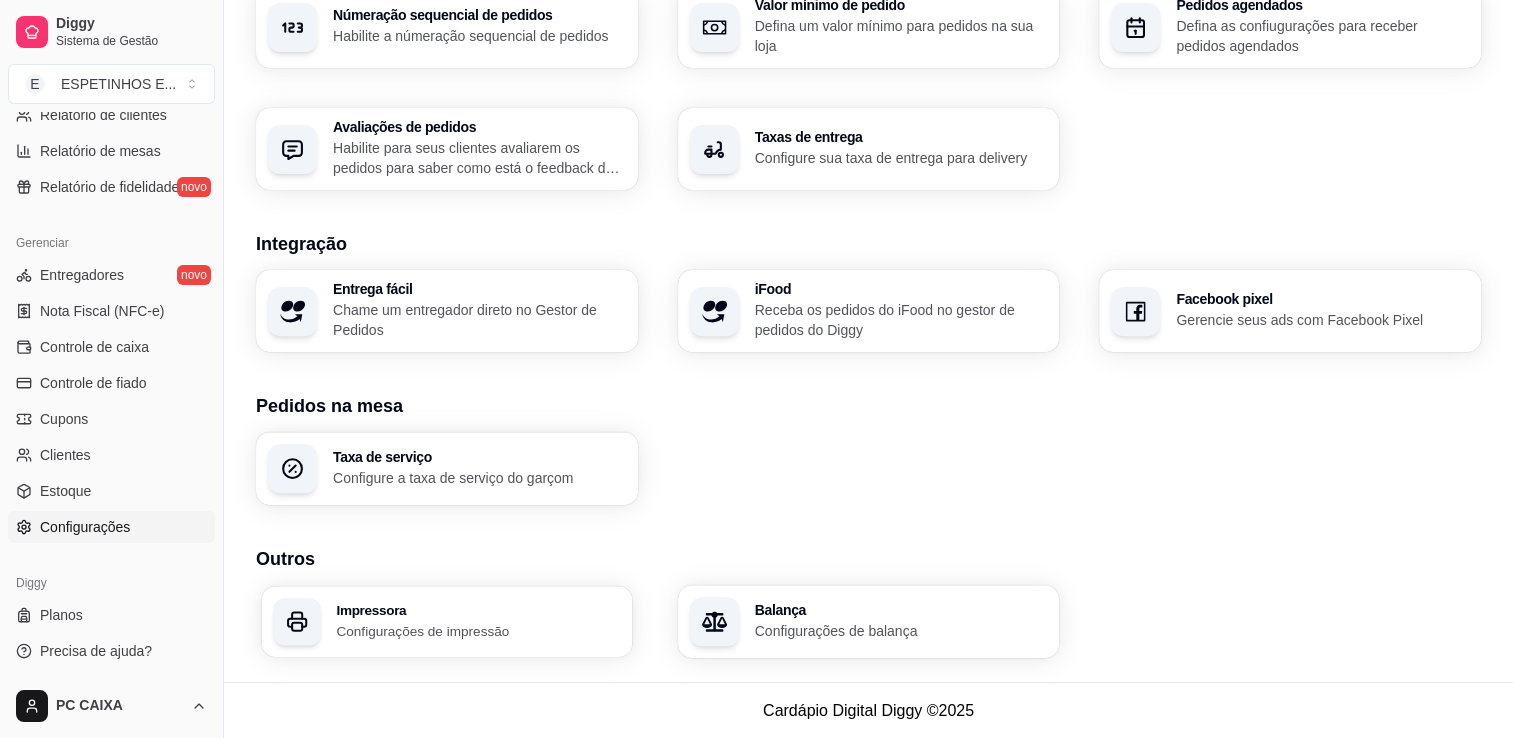 click on "Impressora Configurações de impressão" at bounding box center [478, 621] 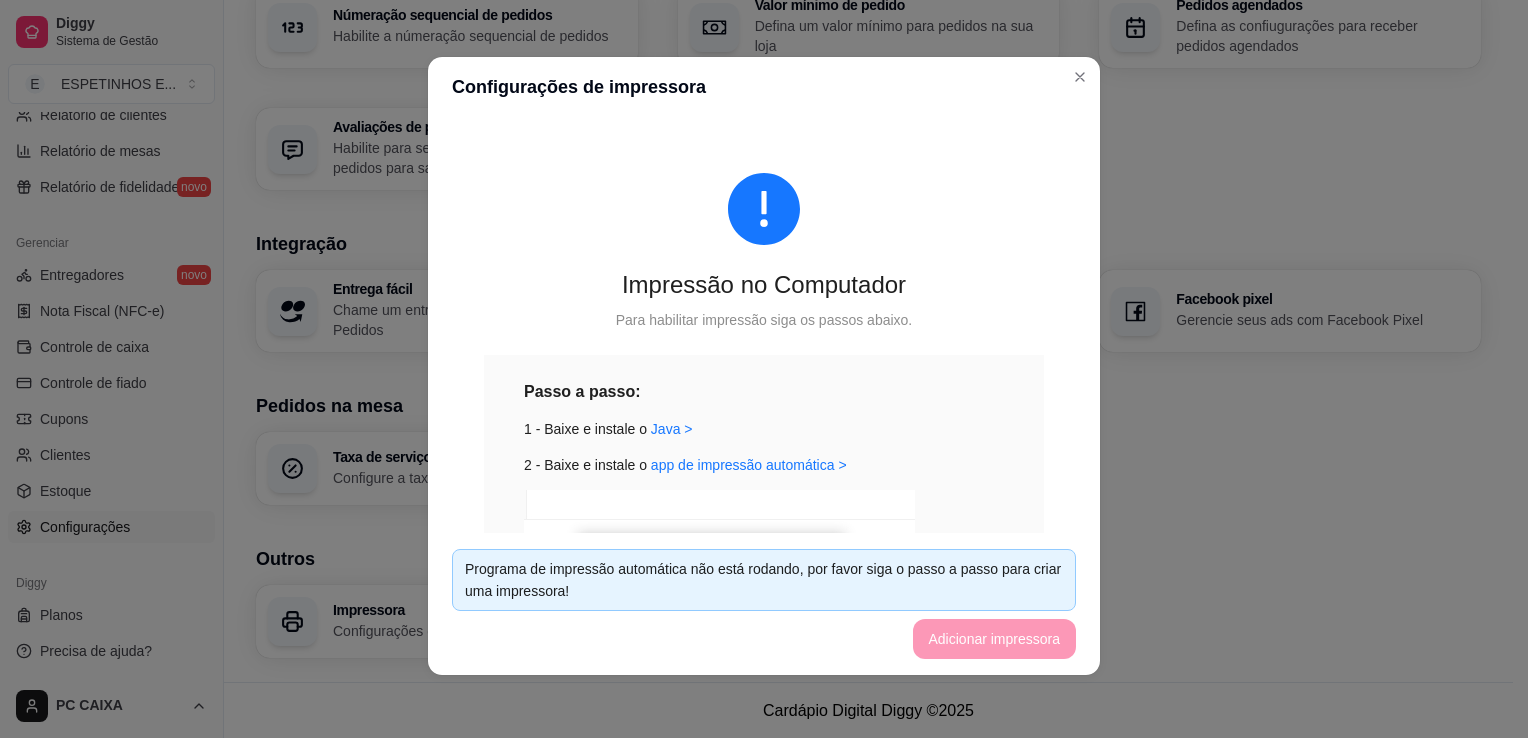 scroll, scrollTop: 4, scrollLeft: 0, axis: vertical 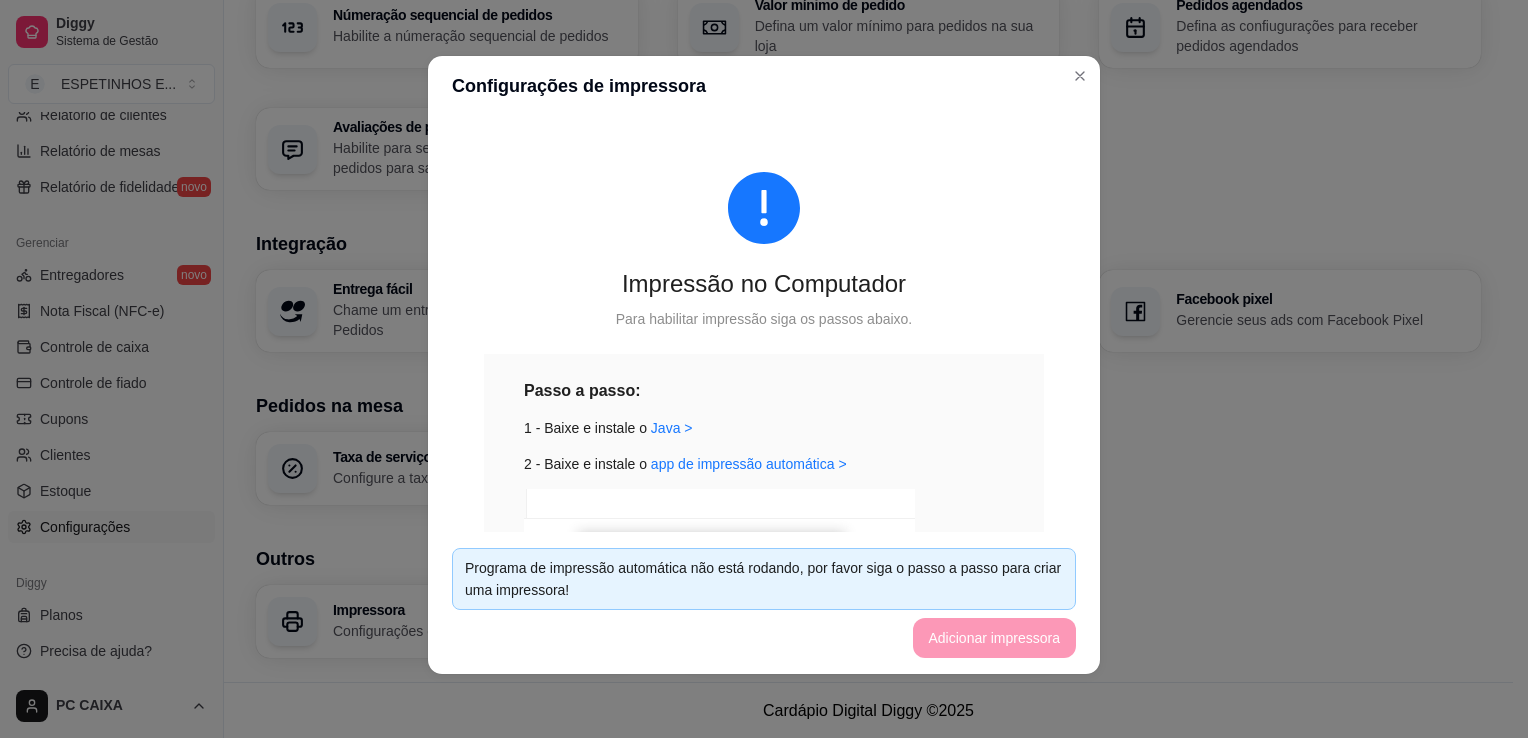 click on "Programa de impressão automática não está rodando, por favor siga o passo a passo para criar uma impressora! Adicionar impressora" at bounding box center [764, 603] 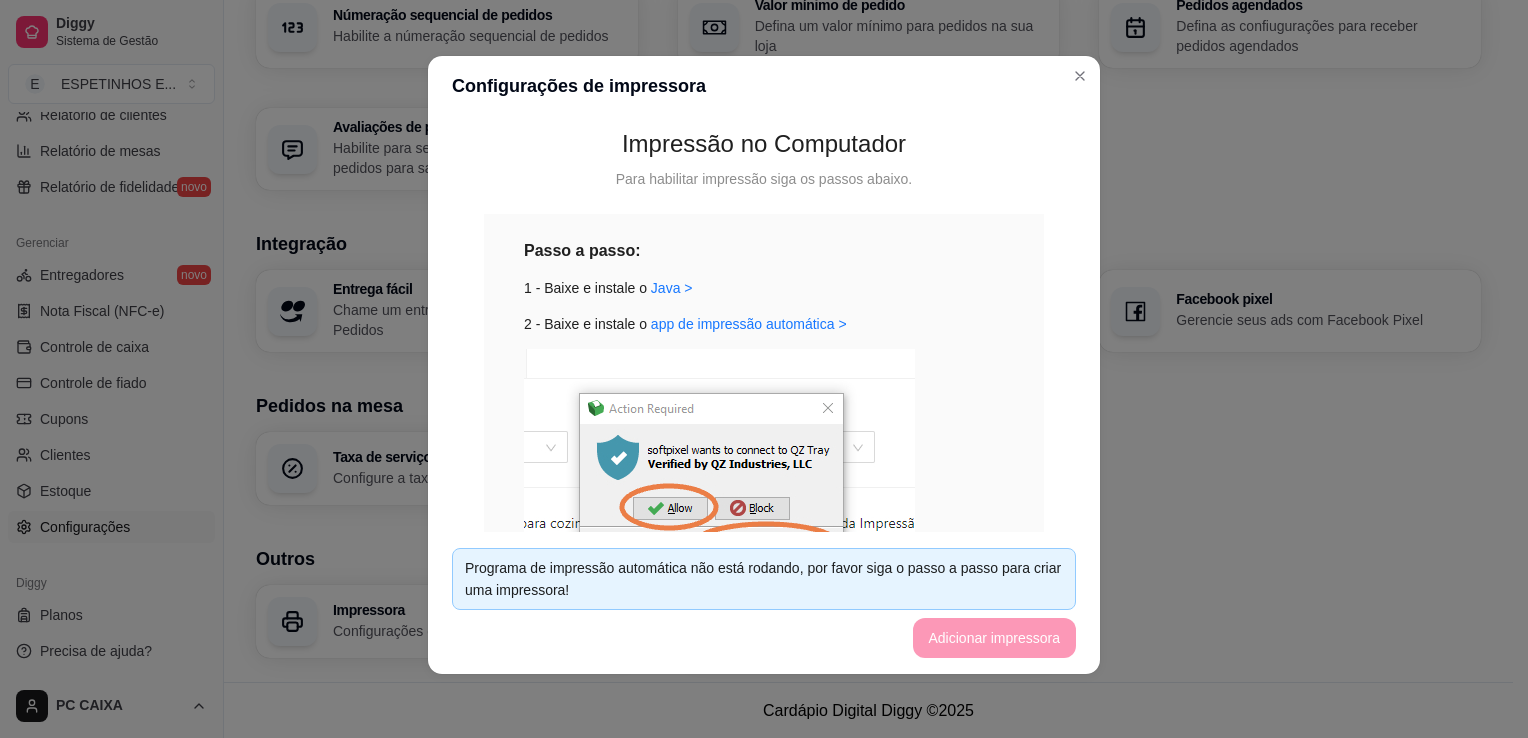 scroll, scrollTop: 393, scrollLeft: 0, axis: vertical 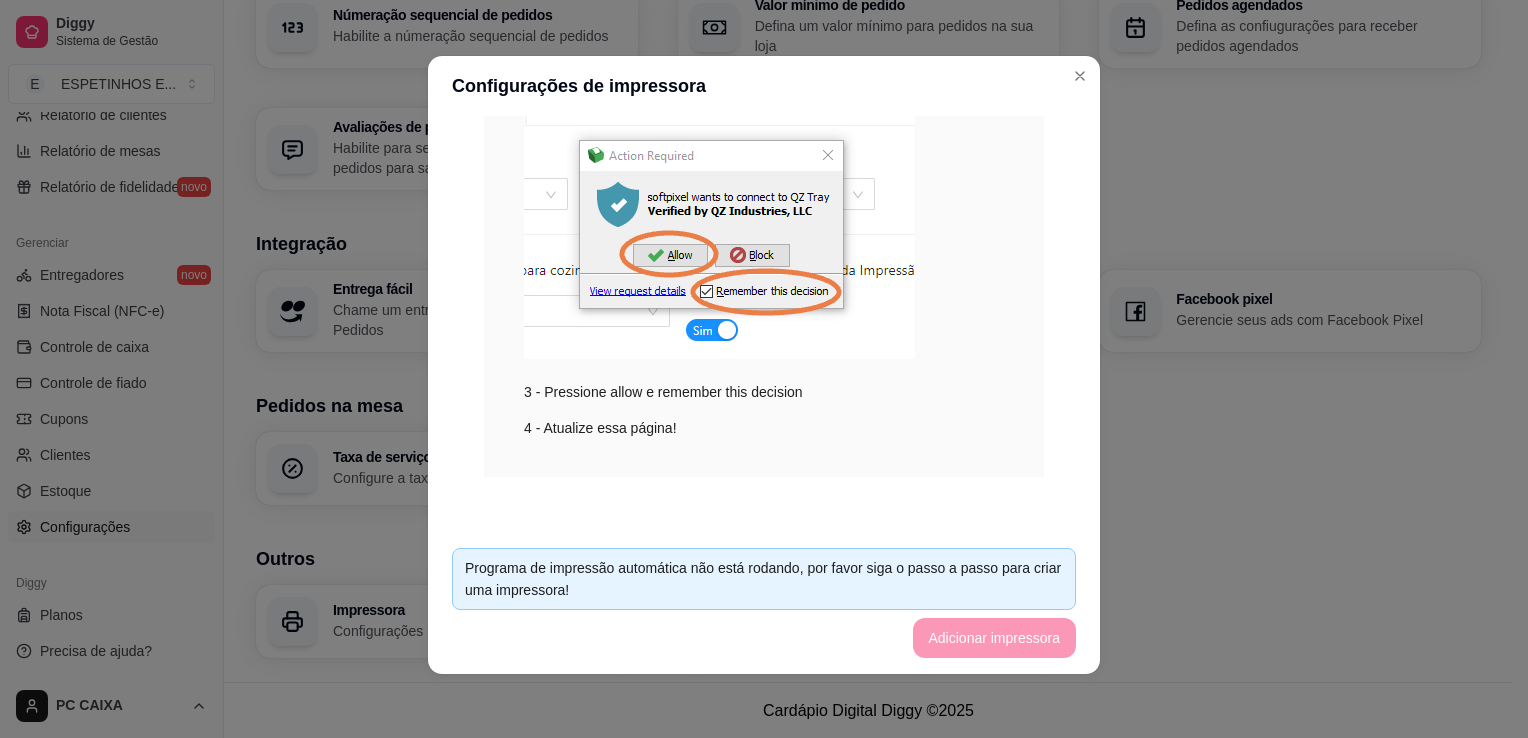 click at bounding box center [719, 227] 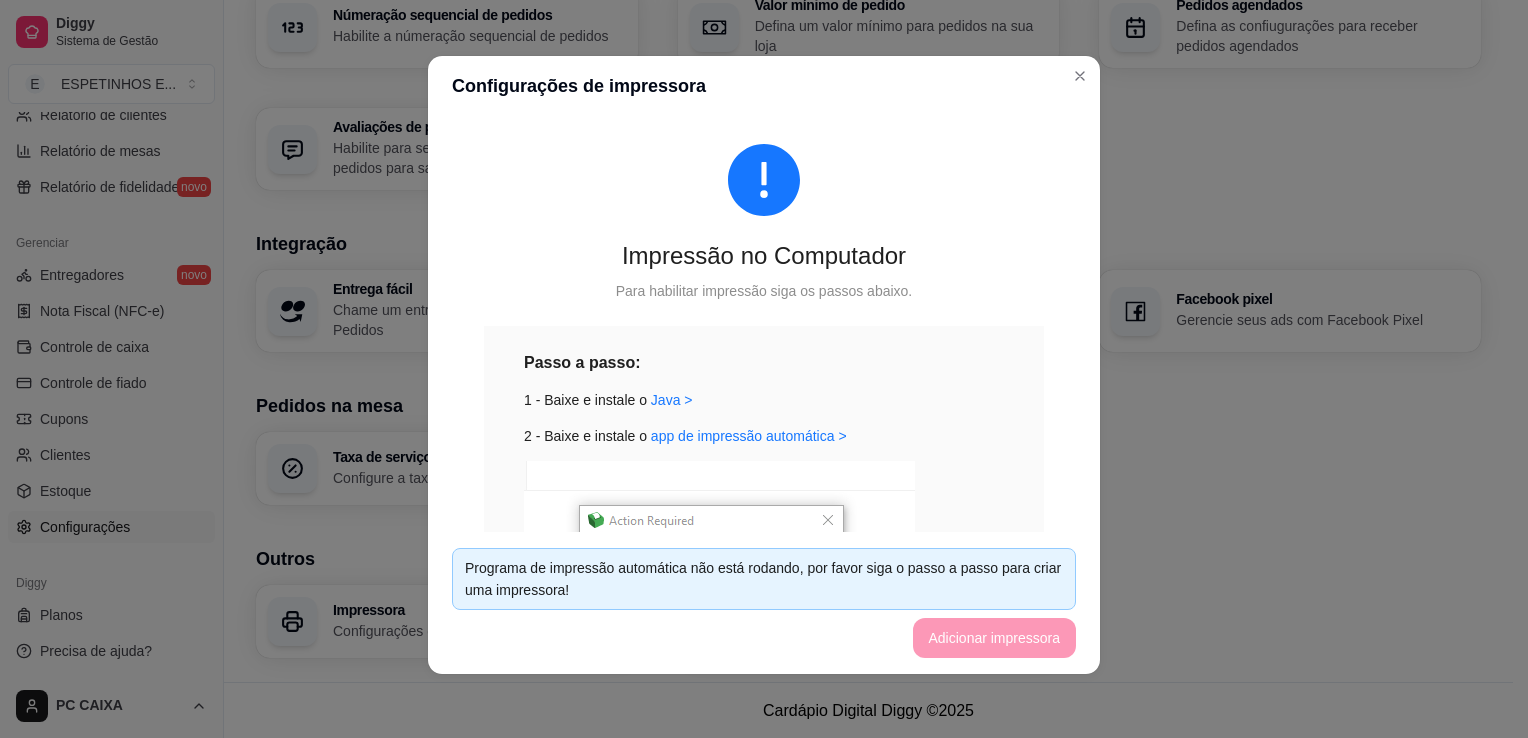 scroll, scrollTop: 0, scrollLeft: 0, axis: both 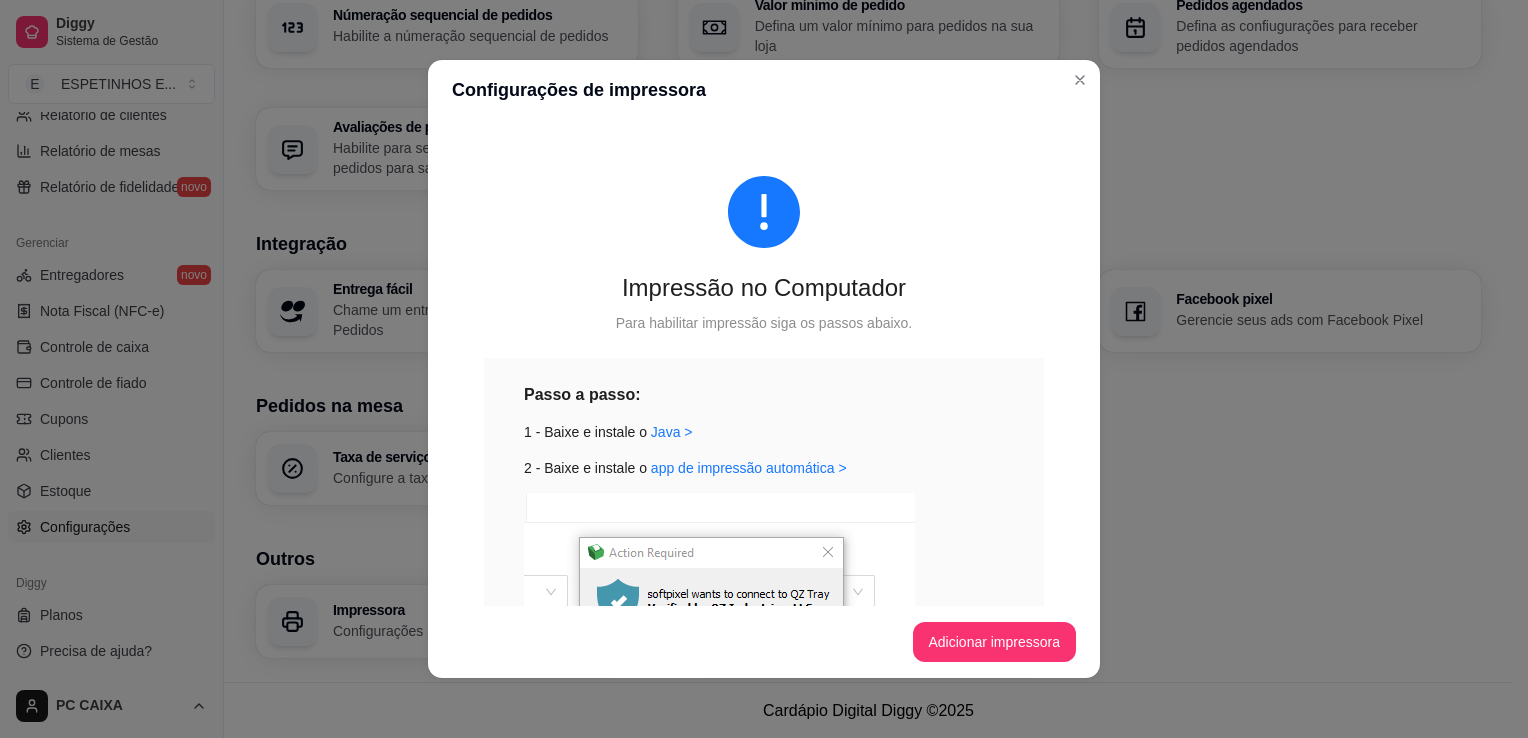 click on "Impressão no Computador Para habilitar impressão siga os passos abaixo. Passo a passo: 1 - Baixe e instale o   Java > 2 - Baixe e instale o   app de impressão automática >   3 - Pressione allow e remember this decision 4 - Atualize essa página!" at bounding box center [764, 525] 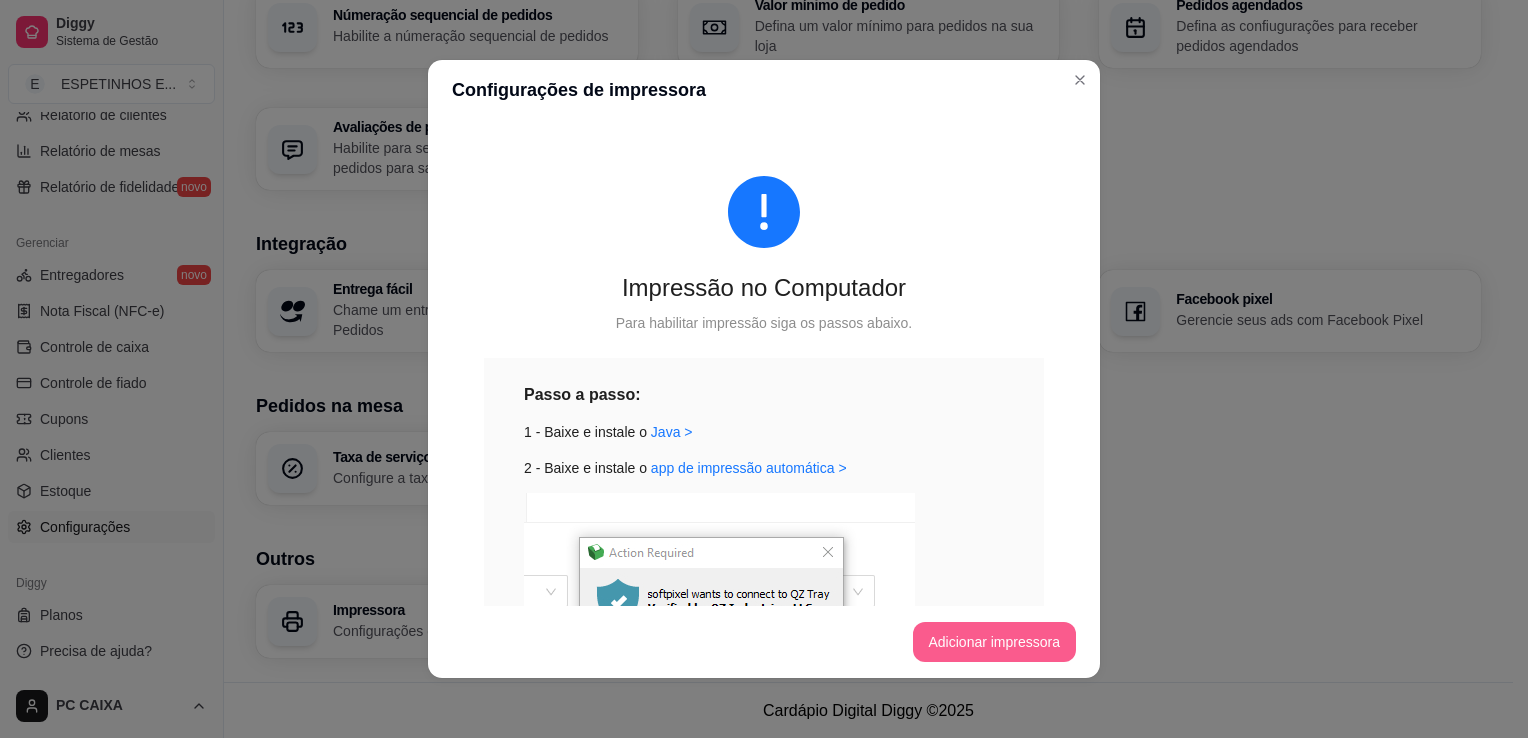 click on "Adicionar impressora" at bounding box center [995, 642] 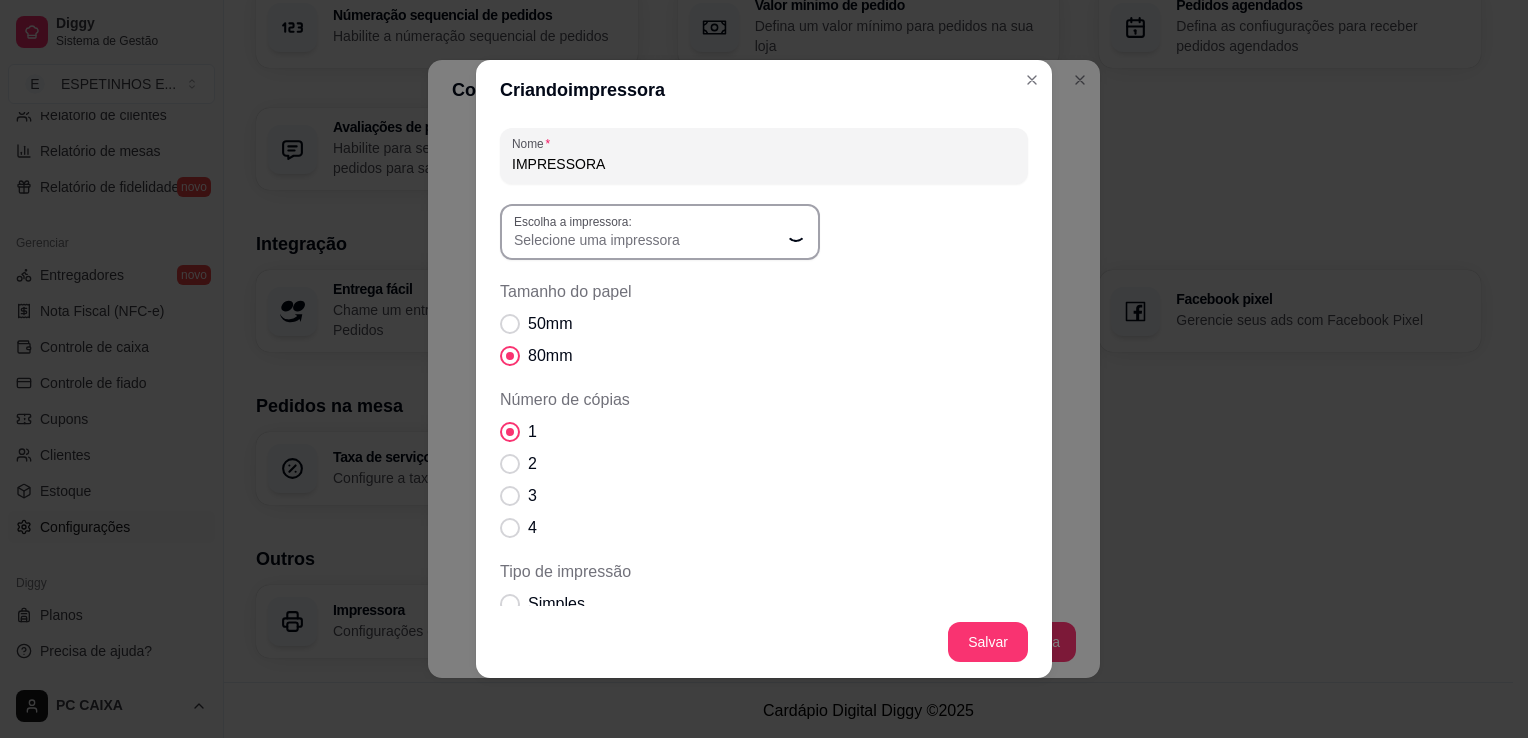 click on "Escolha a impressora:" at bounding box center (576, 221) 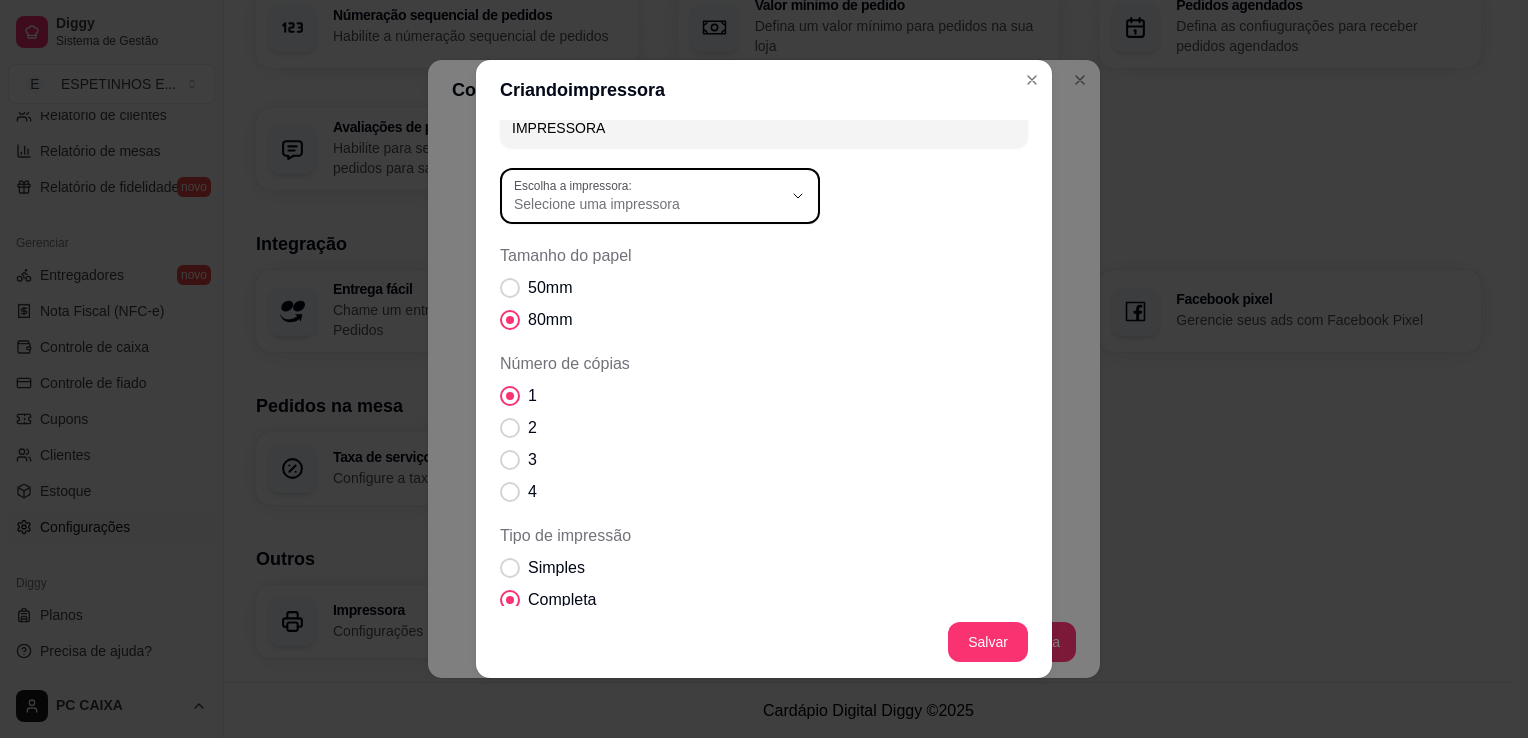 scroll, scrollTop: 0, scrollLeft: 0, axis: both 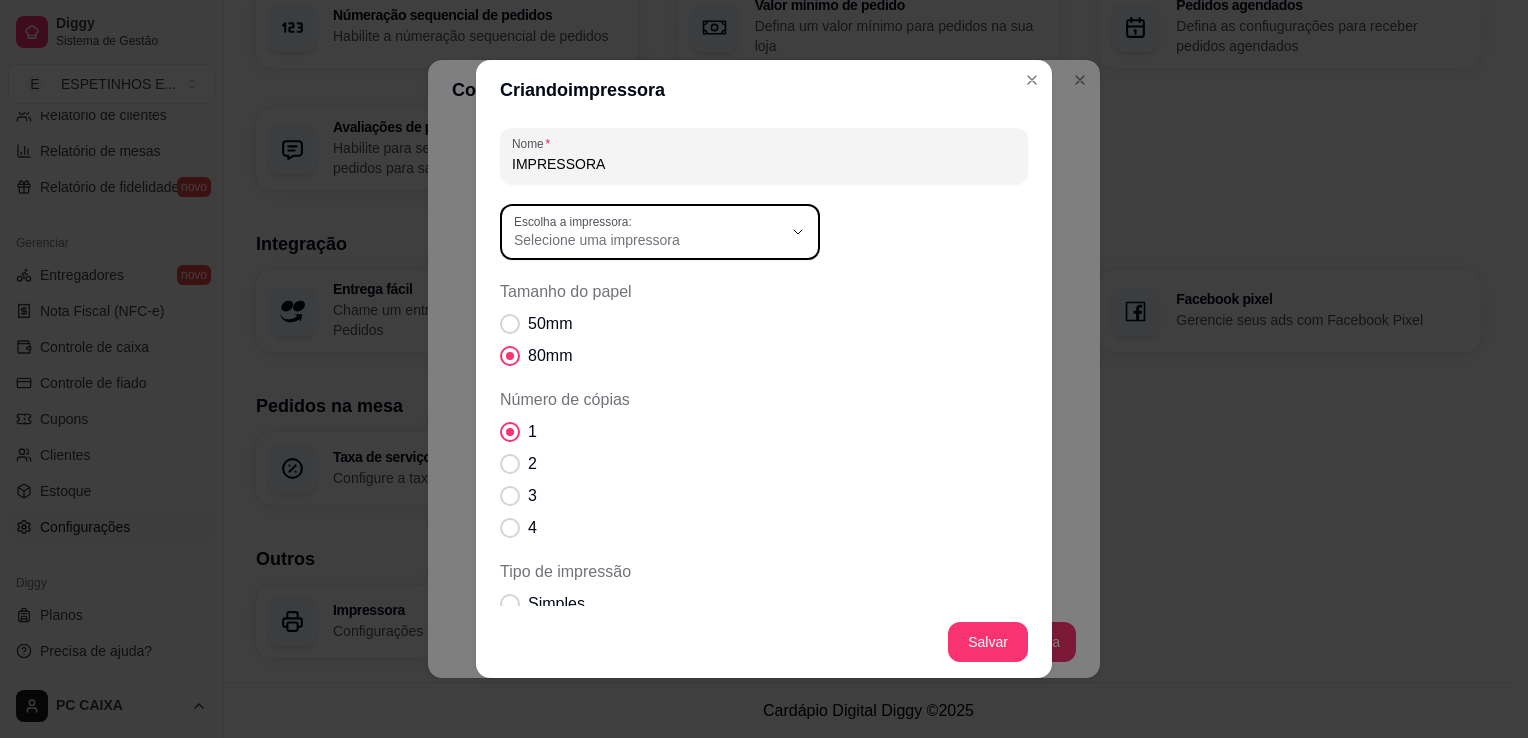 click on "Escolha a impressora: Selecione uma impressora" at bounding box center (660, 232) 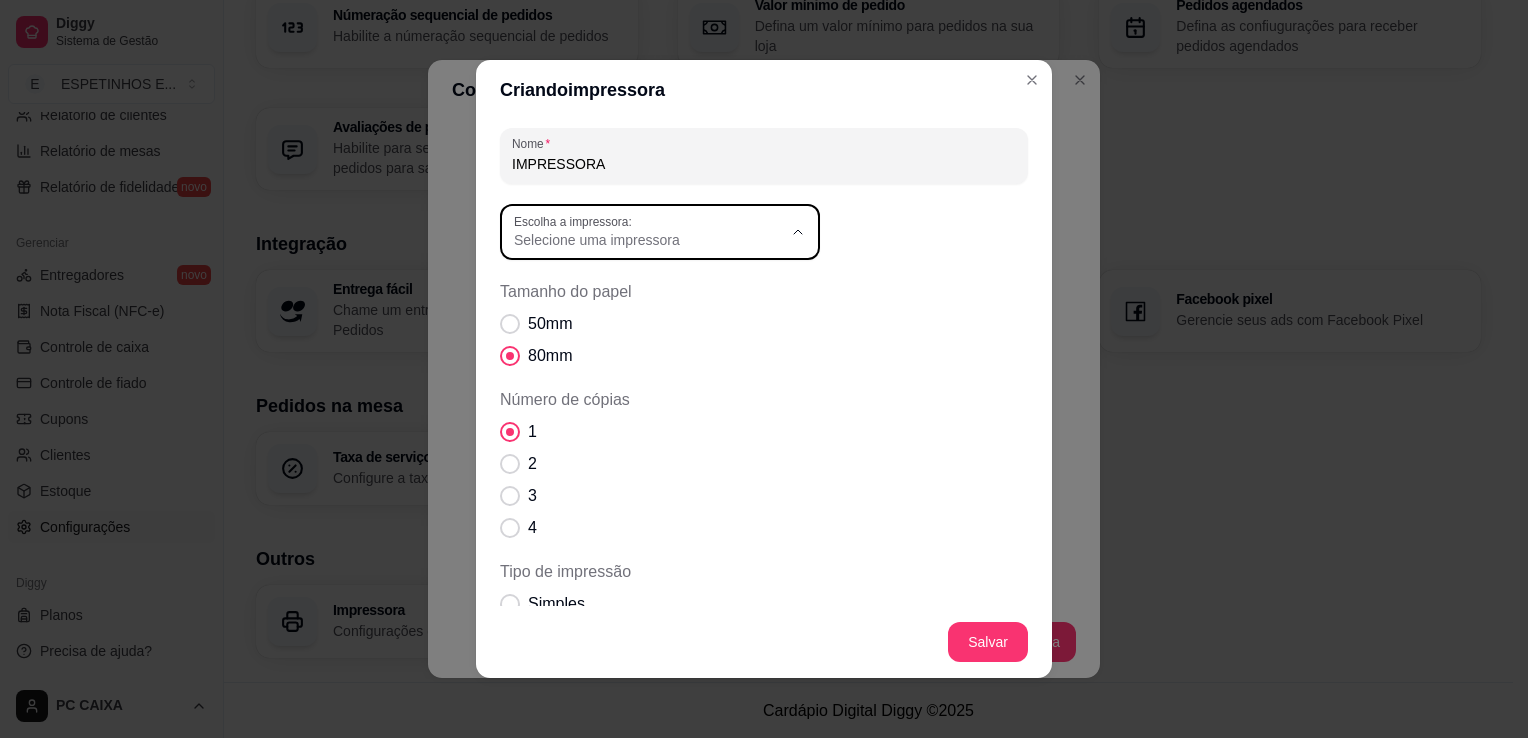 click on "POS58 Printer" at bounding box center (642, 287) 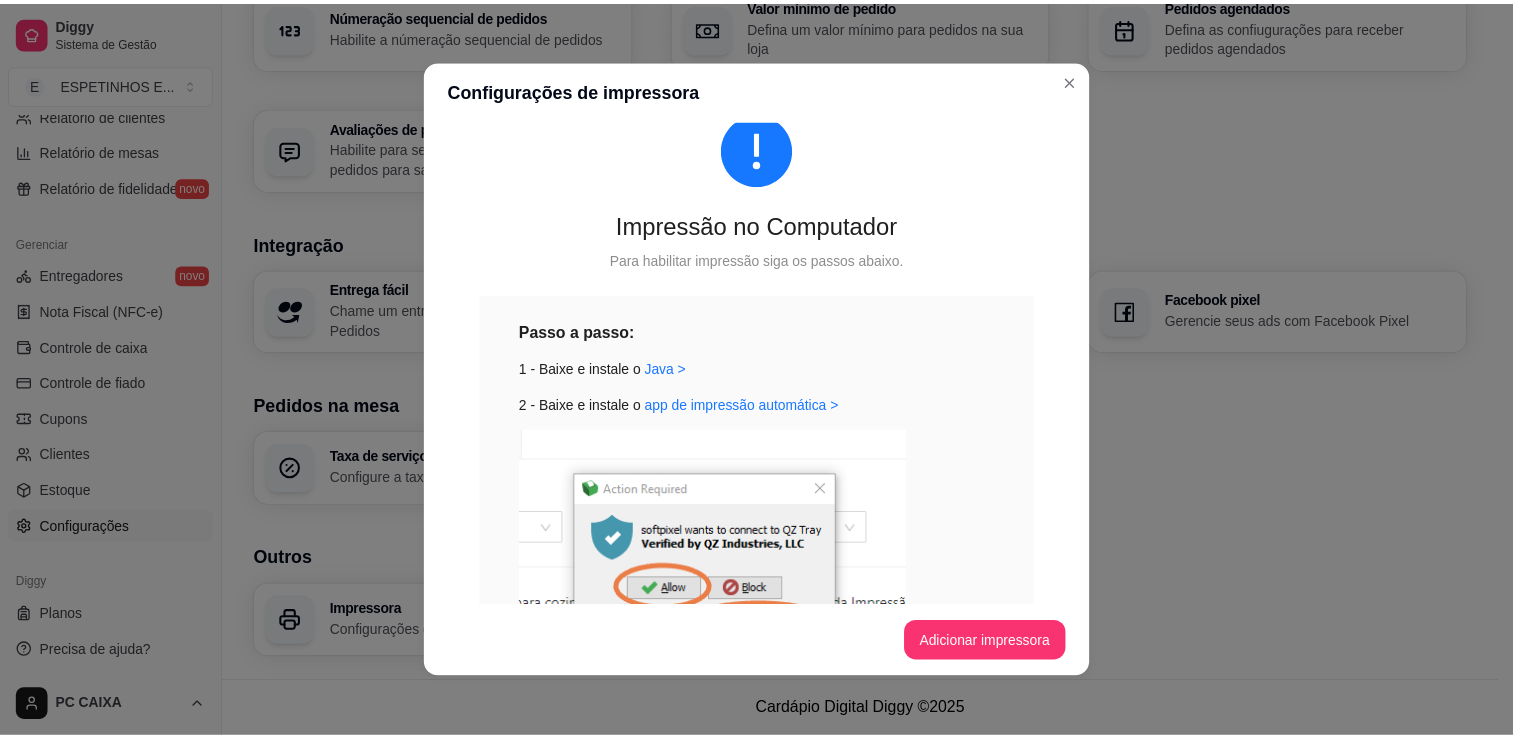 scroll, scrollTop: 100, scrollLeft: 0, axis: vertical 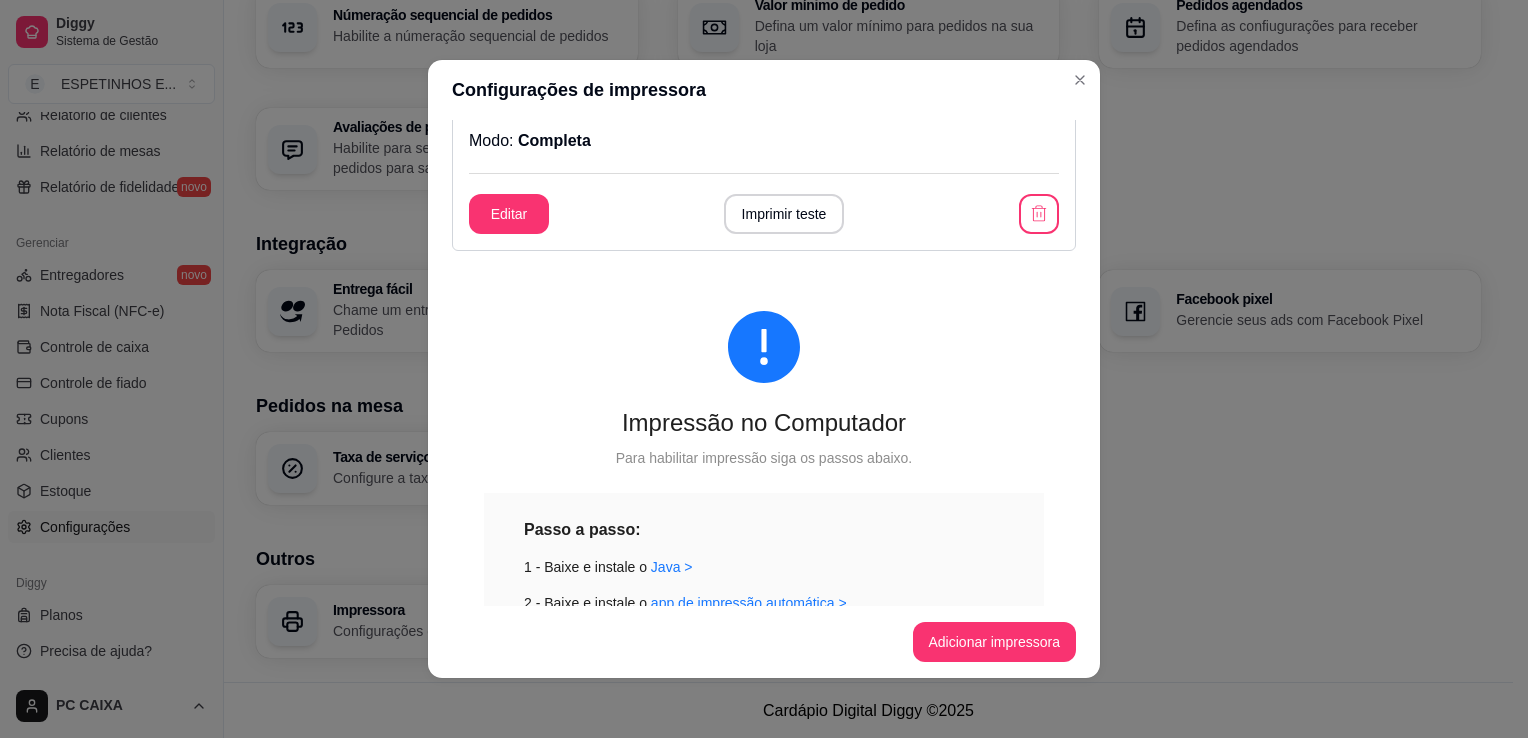 click on "Imprimir teste" at bounding box center [784, 214] 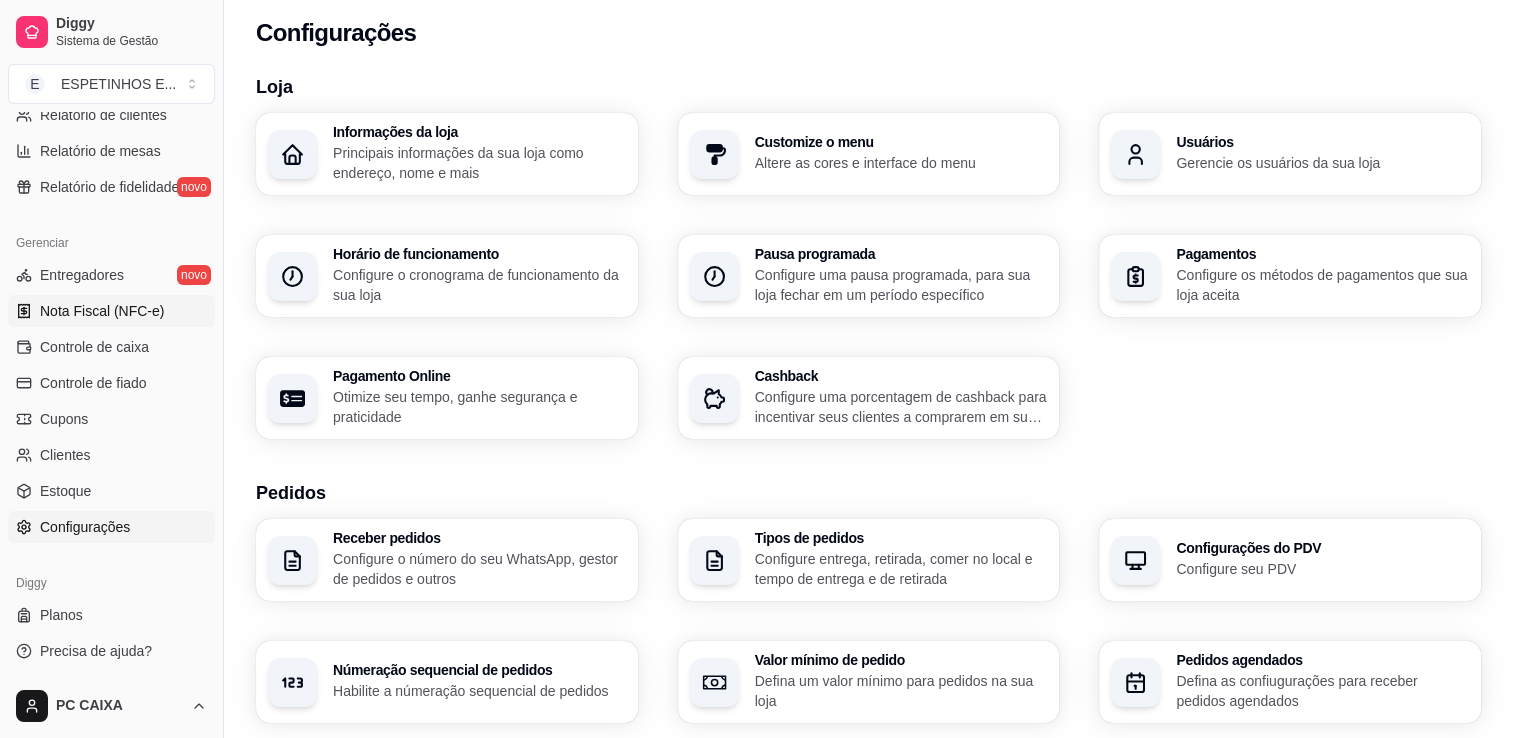 scroll, scrollTop: 0, scrollLeft: 0, axis: both 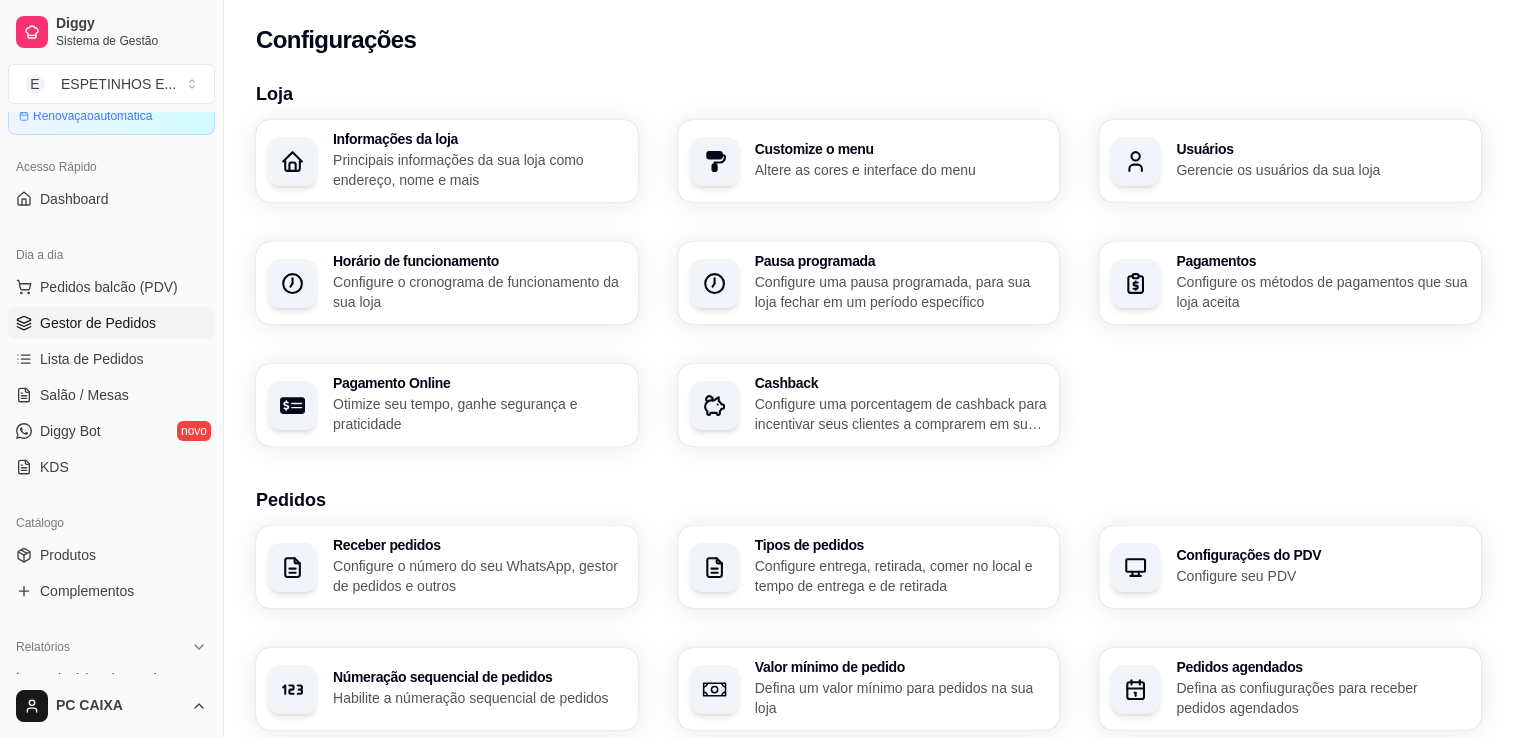 click on "Gestor de Pedidos" at bounding box center [98, 323] 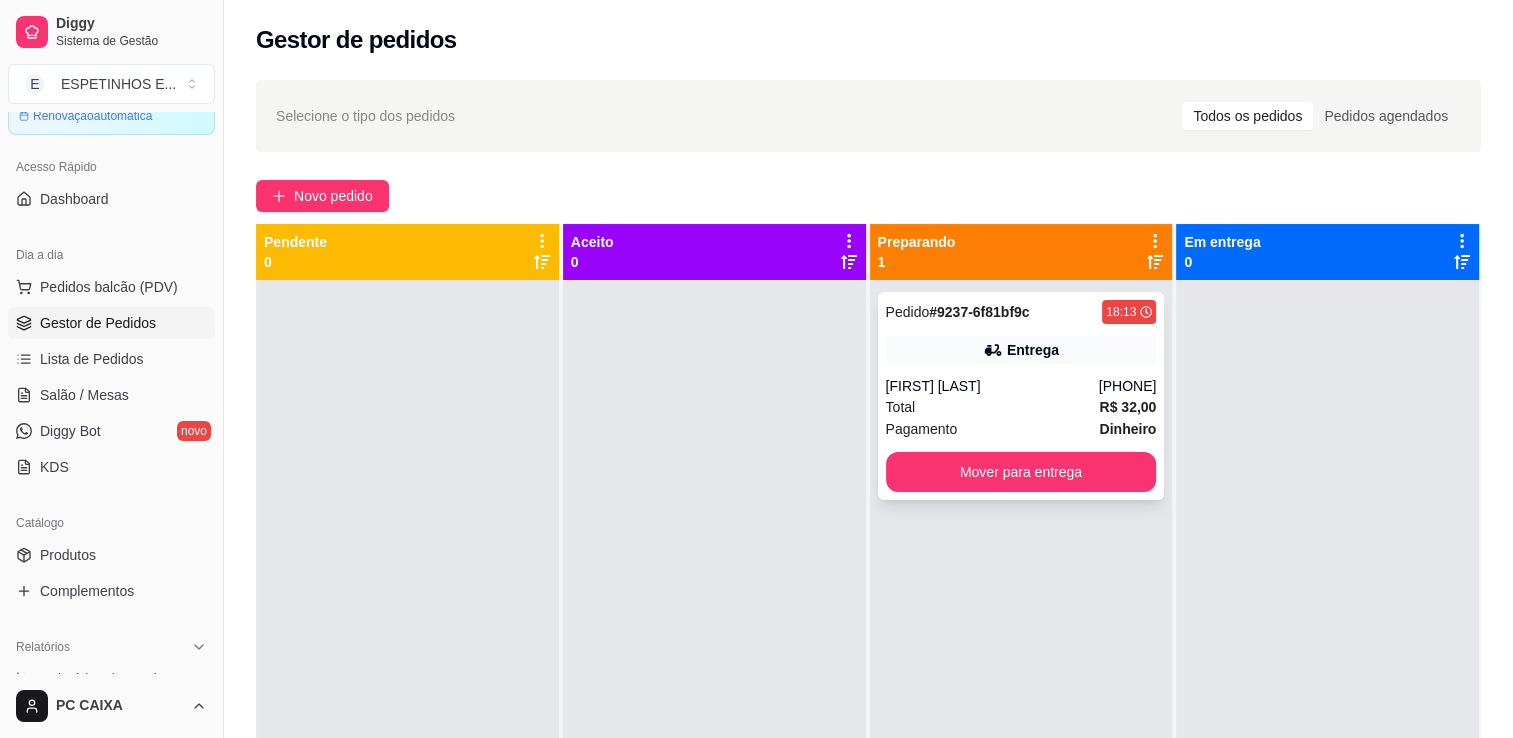 click on "[LAST]" at bounding box center [992, 386] 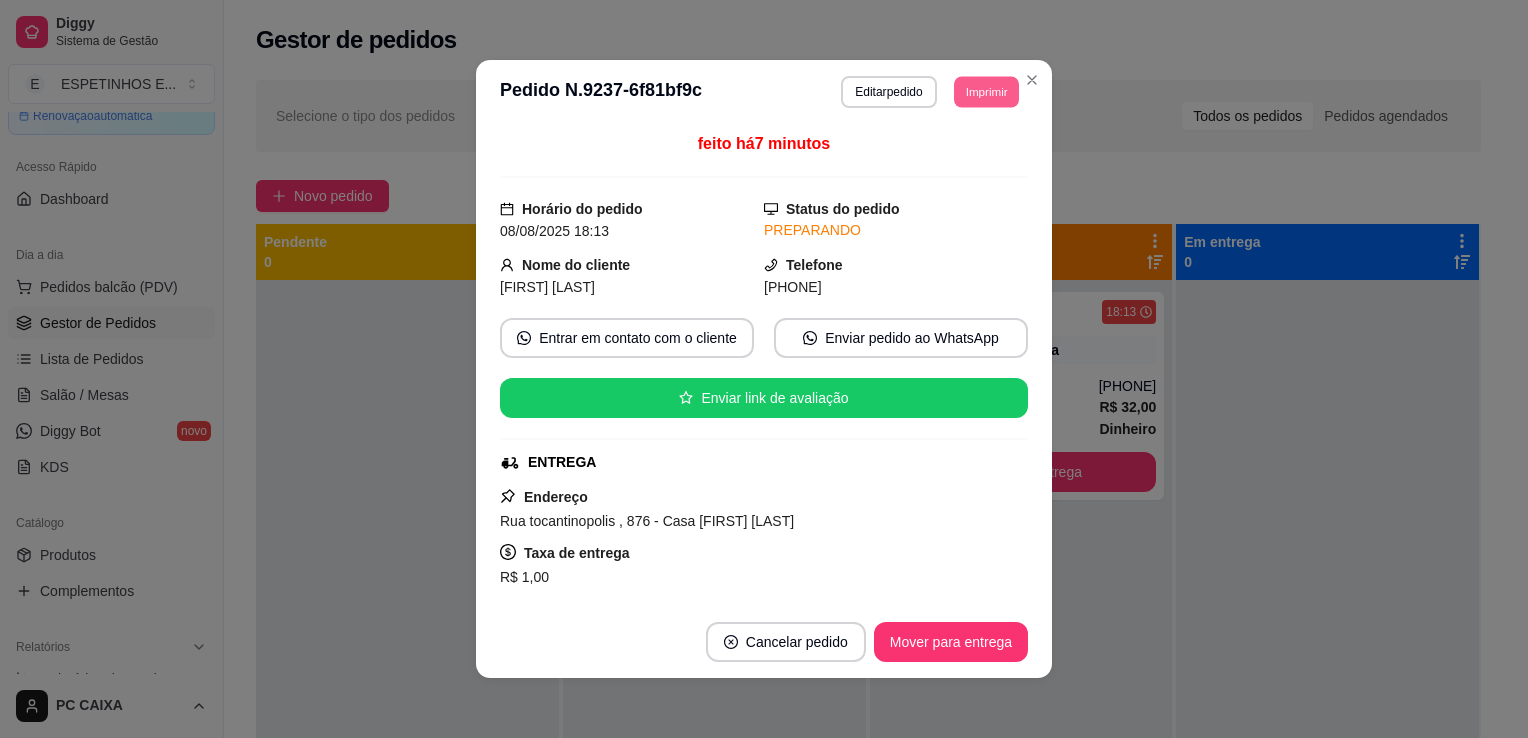 click on "Imprimir" at bounding box center (986, 91) 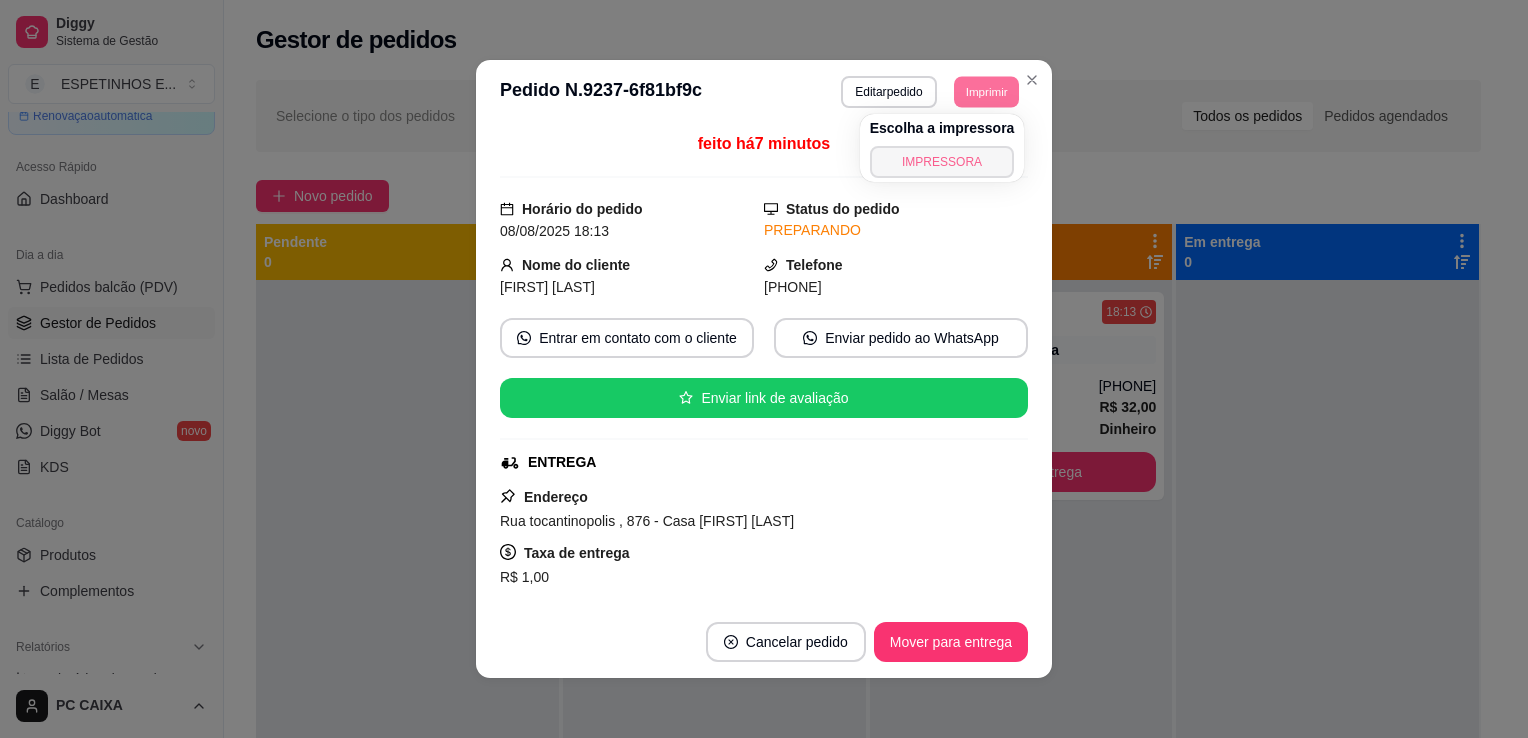 click on "IMPRESSORA" at bounding box center [942, 162] 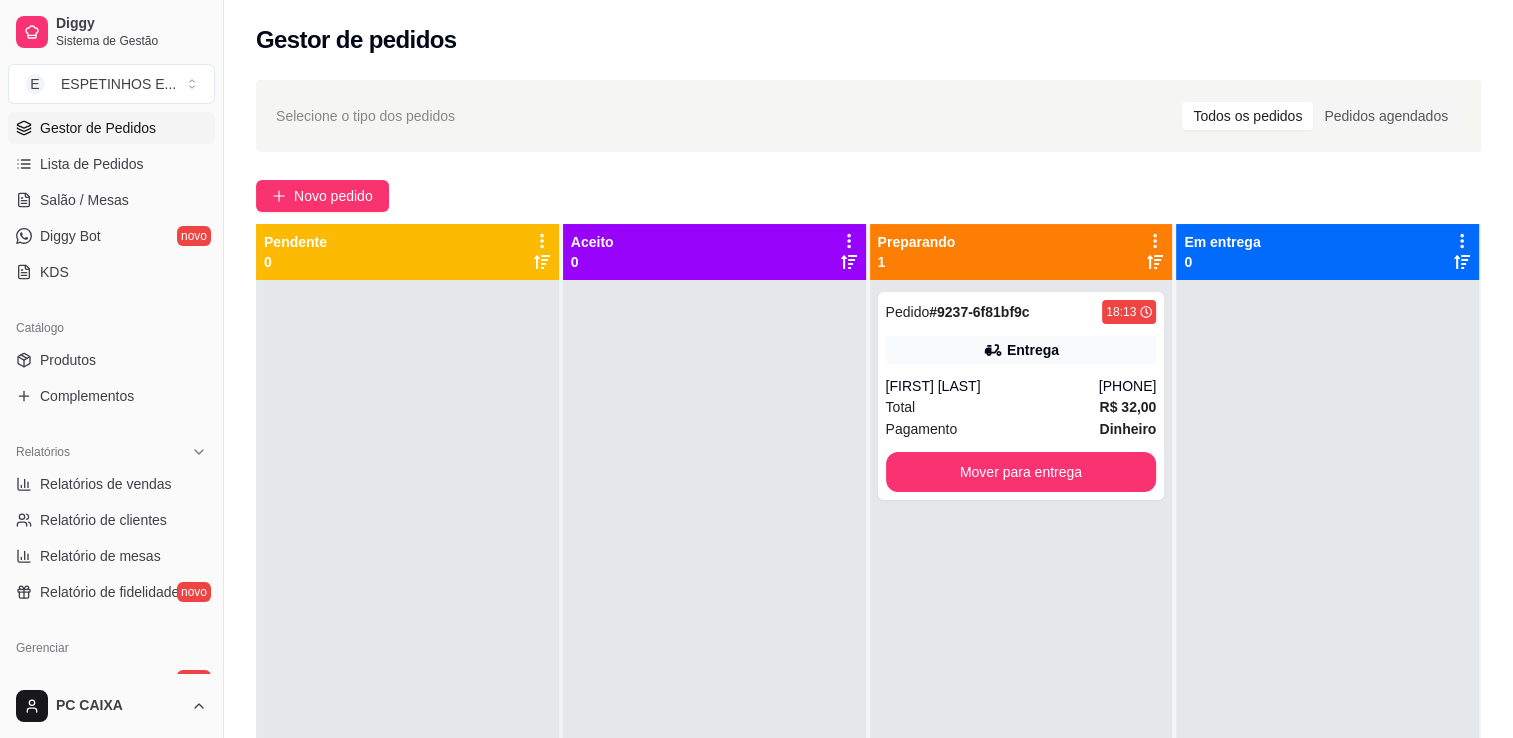scroll, scrollTop: 700, scrollLeft: 0, axis: vertical 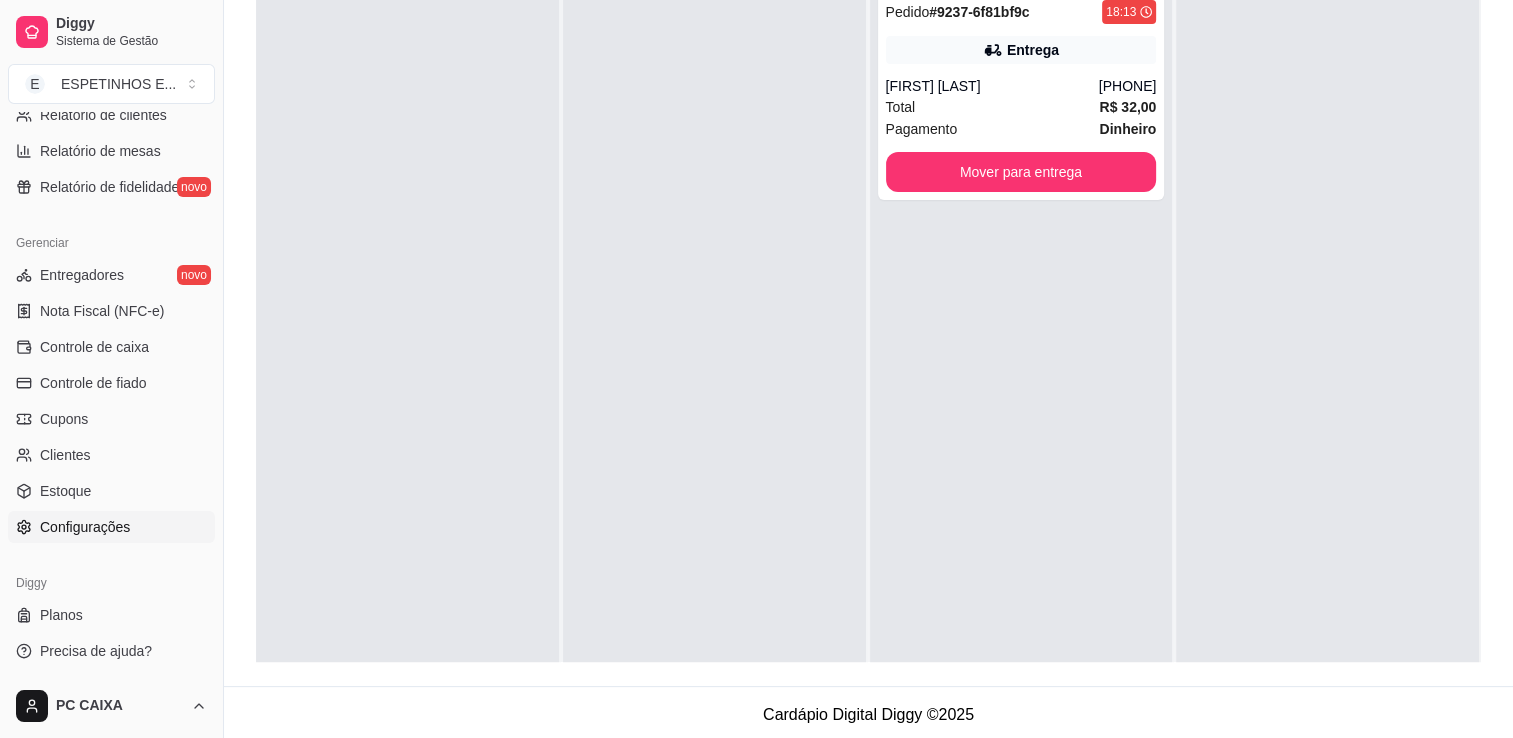 click on "Configurações" at bounding box center [85, 527] 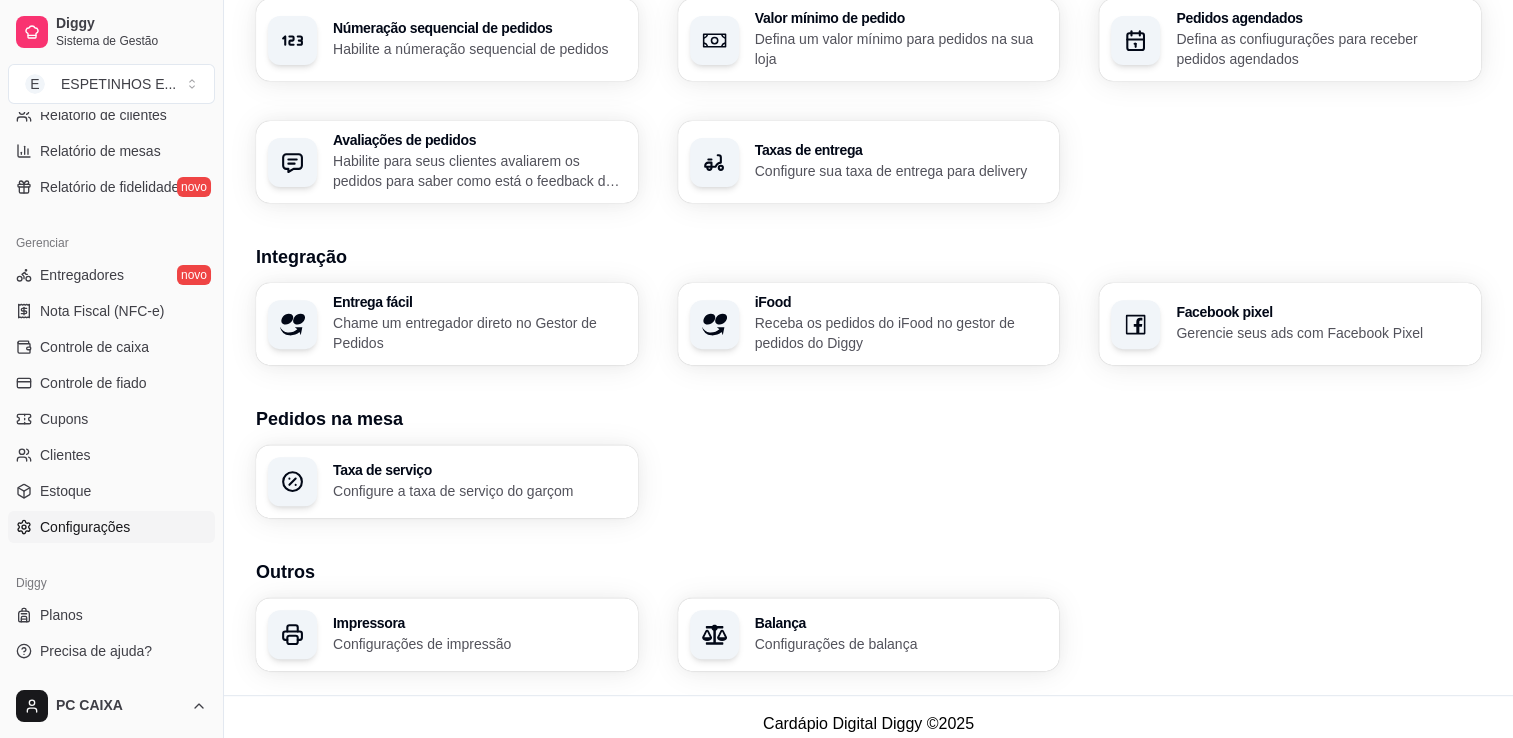 scroll, scrollTop: 662, scrollLeft: 0, axis: vertical 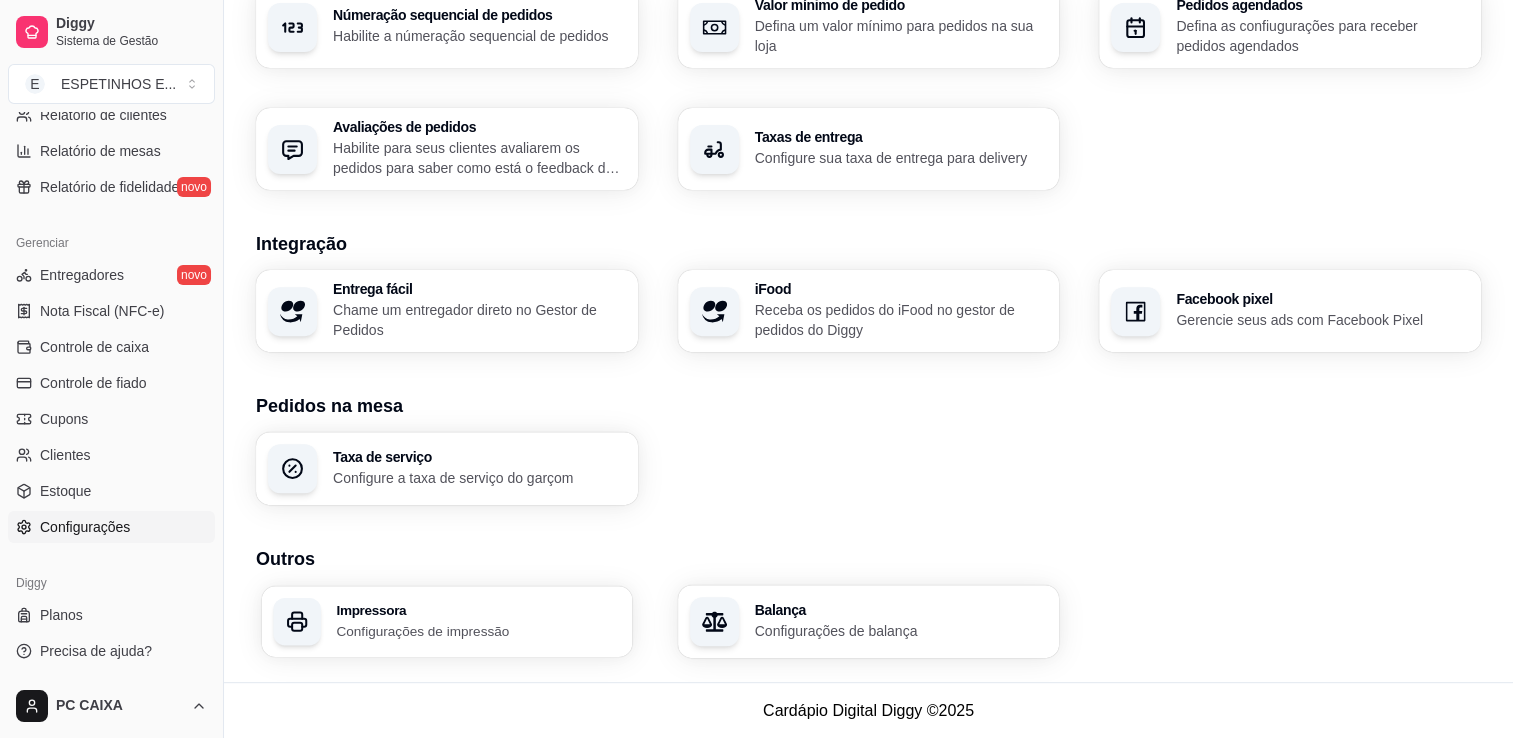 click on "Impressora Configurações de impressão" at bounding box center (447, 621) 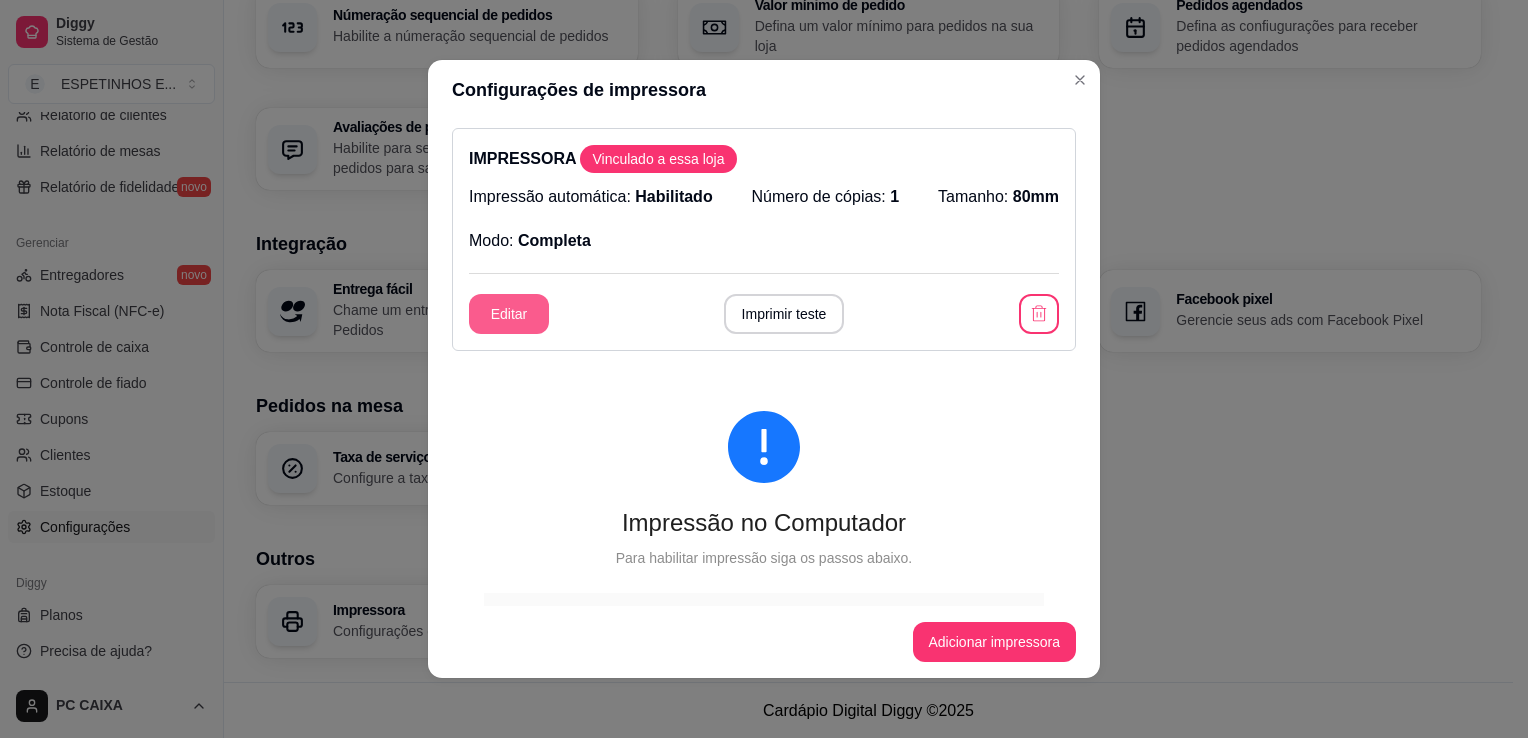 click on "Editar" at bounding box center (509, 314) 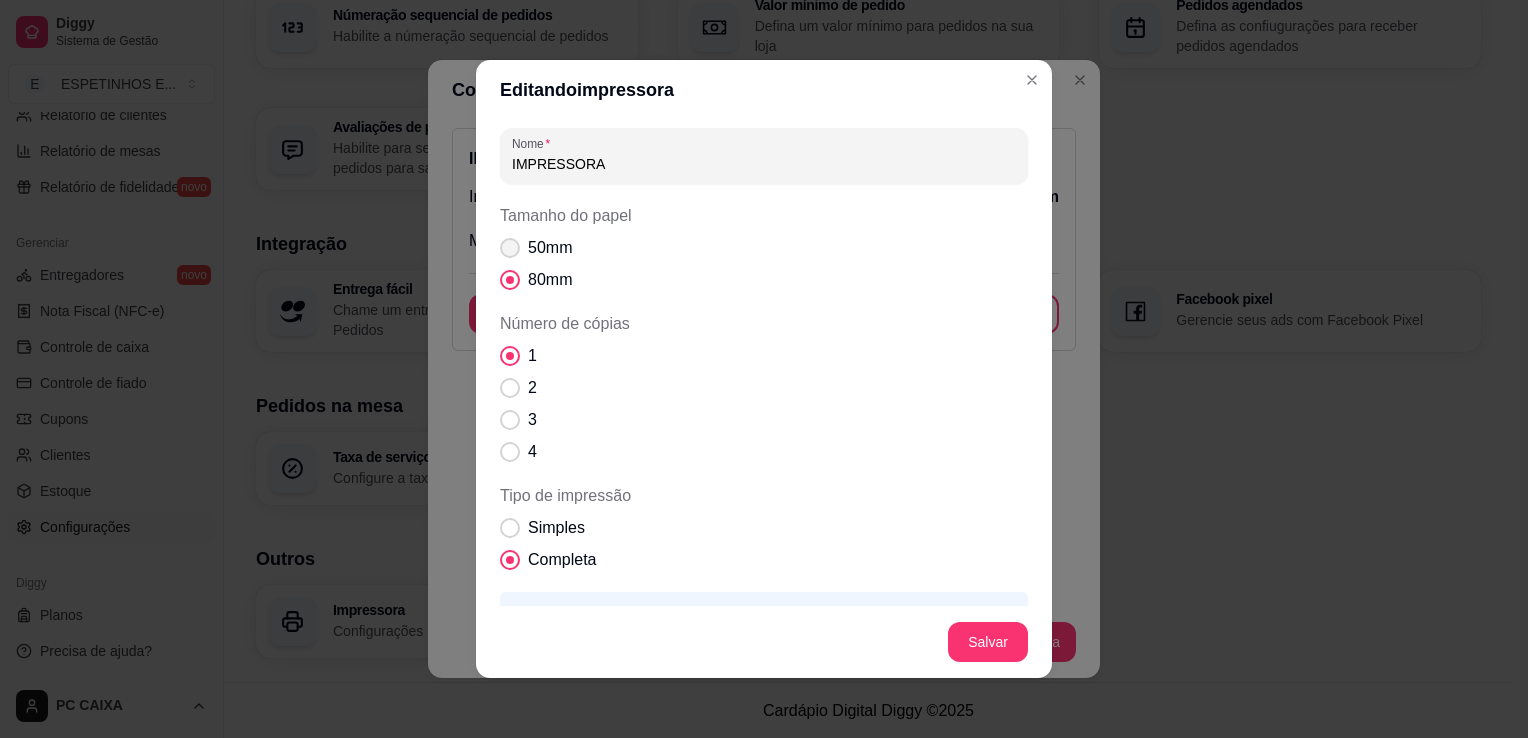 click at bounding box center [510, 248] 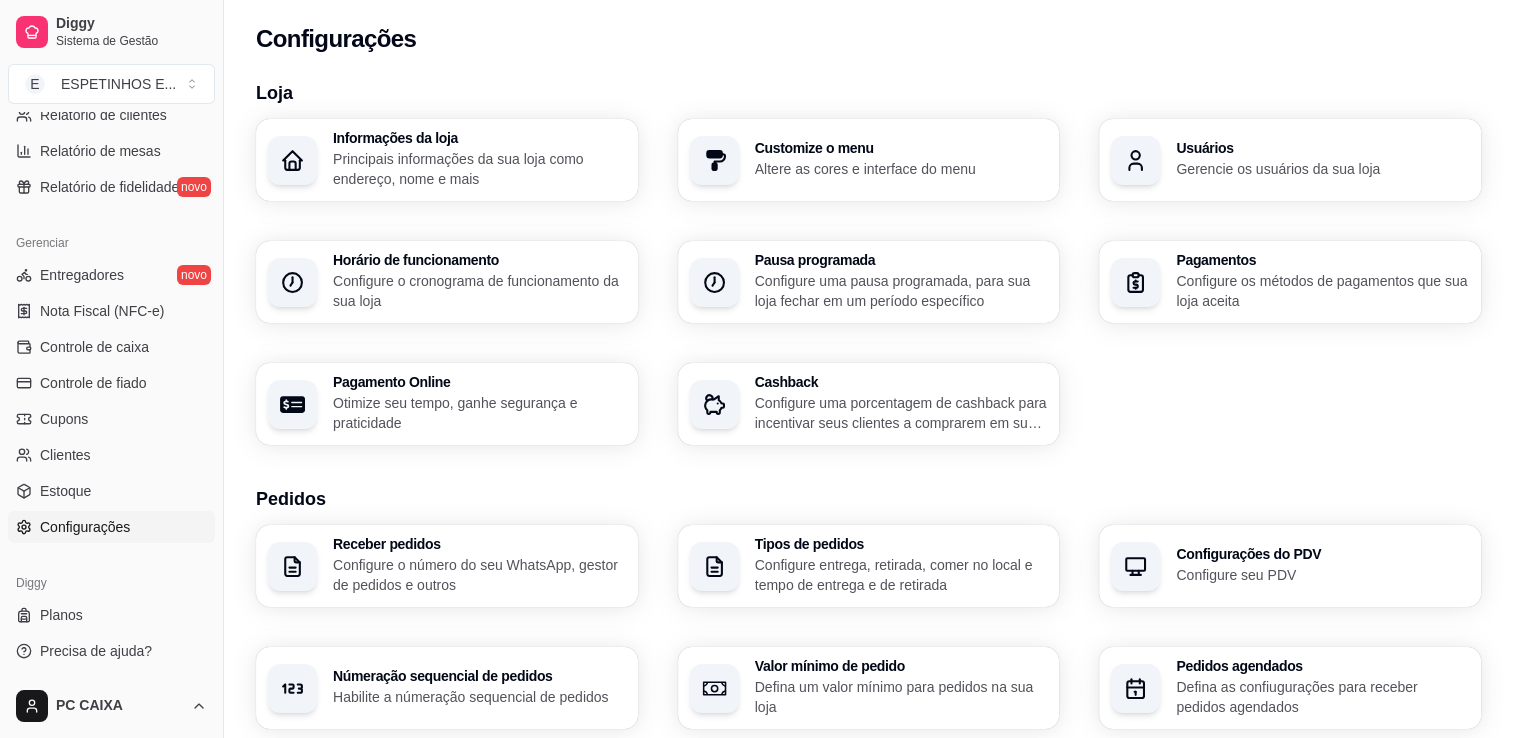 scroll, scrollTop: 0, scrollLeft: 0, axis: both 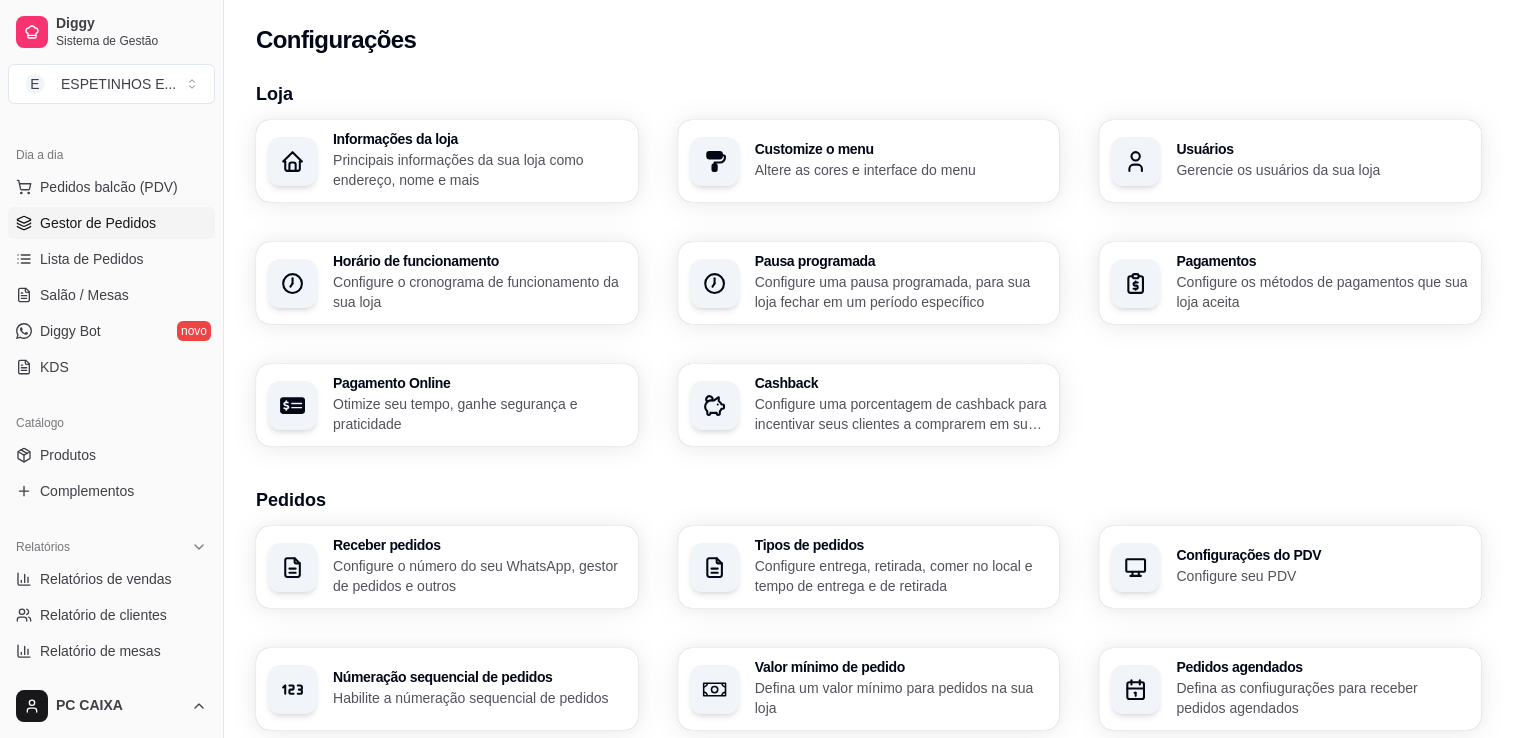click on "Gestor de Pedidos" at bounding box center [98, 223] 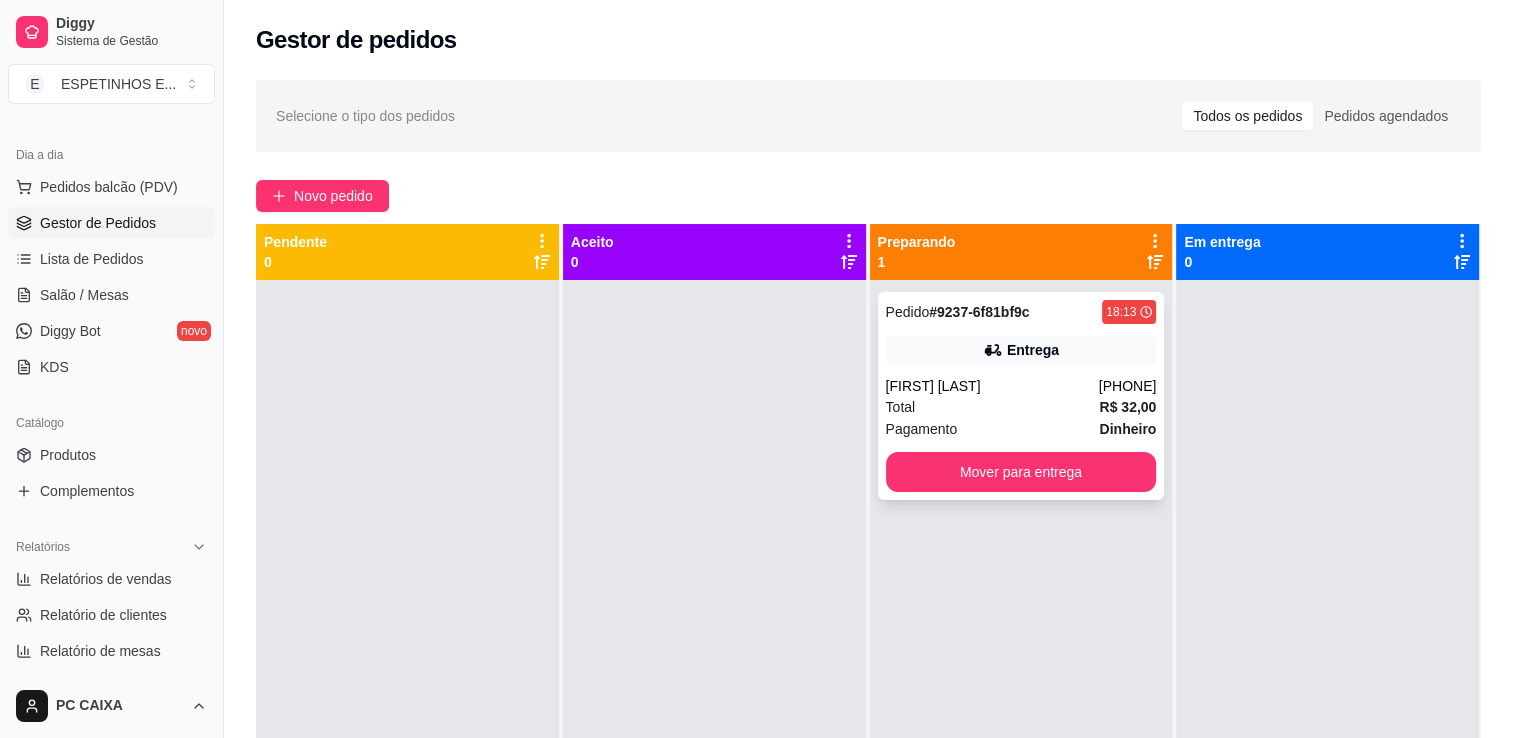 click on "Entrega" at bounding box center [1021, 350] 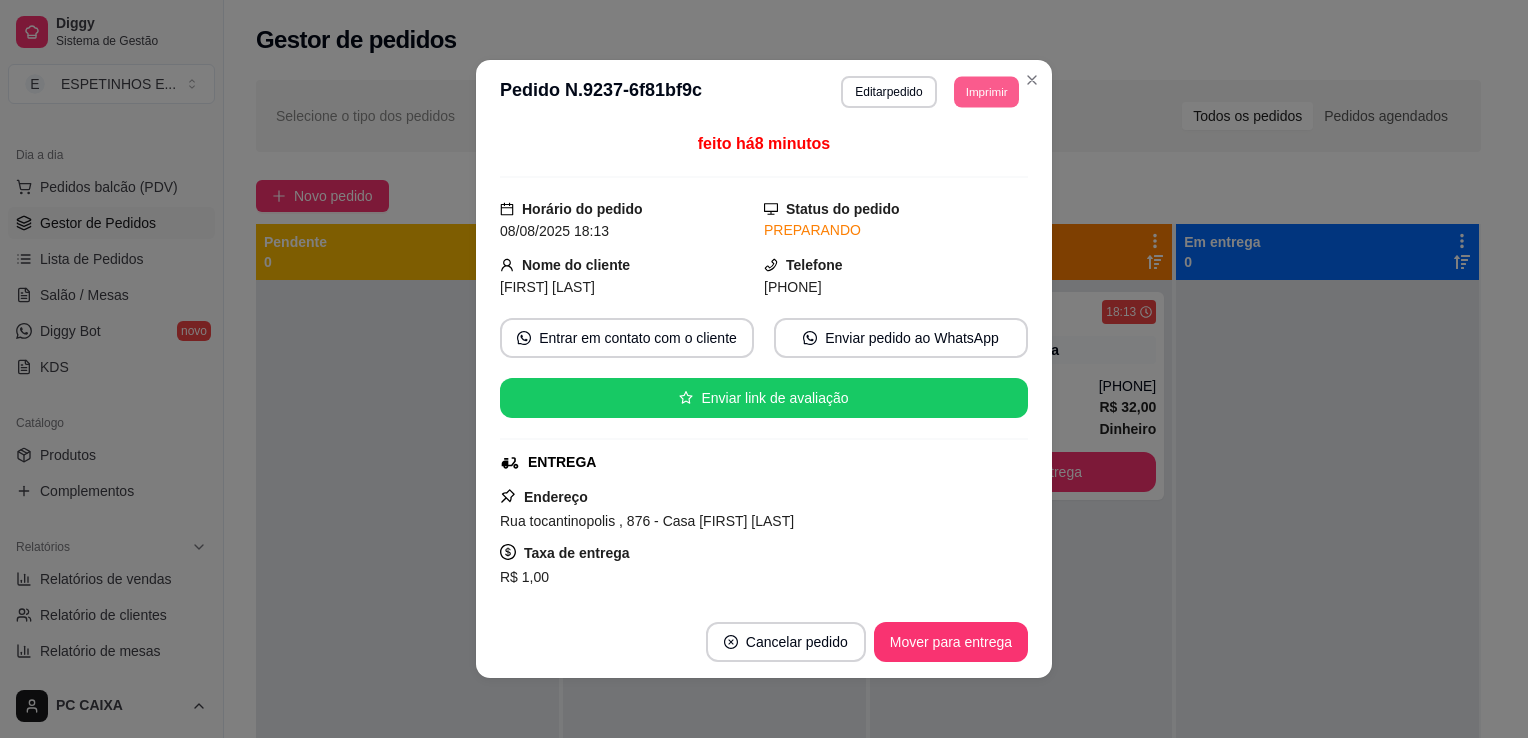 click on "Imprimir" at bounding box center (986, 91) 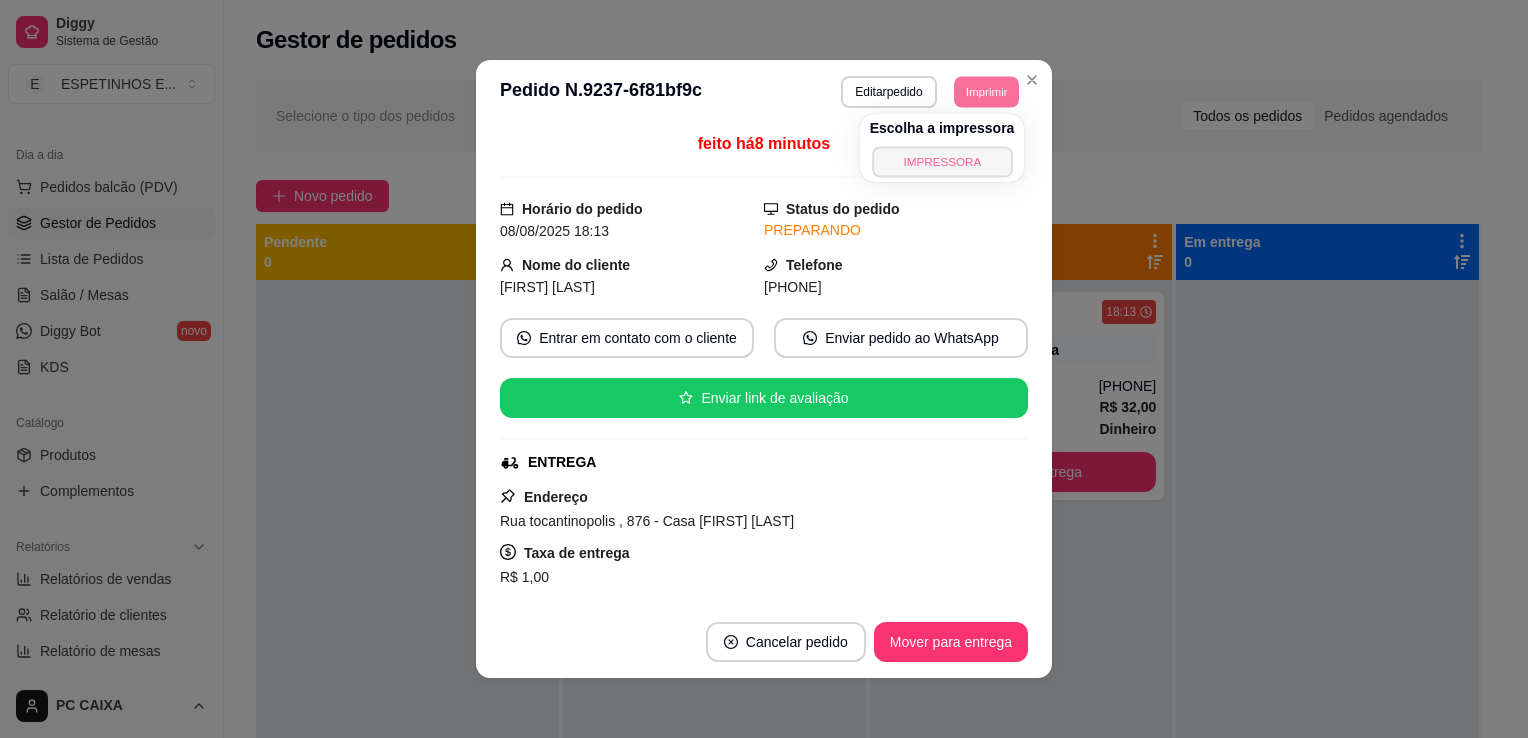 click on "IMPRESSORA" at bounding box center (942, 161) 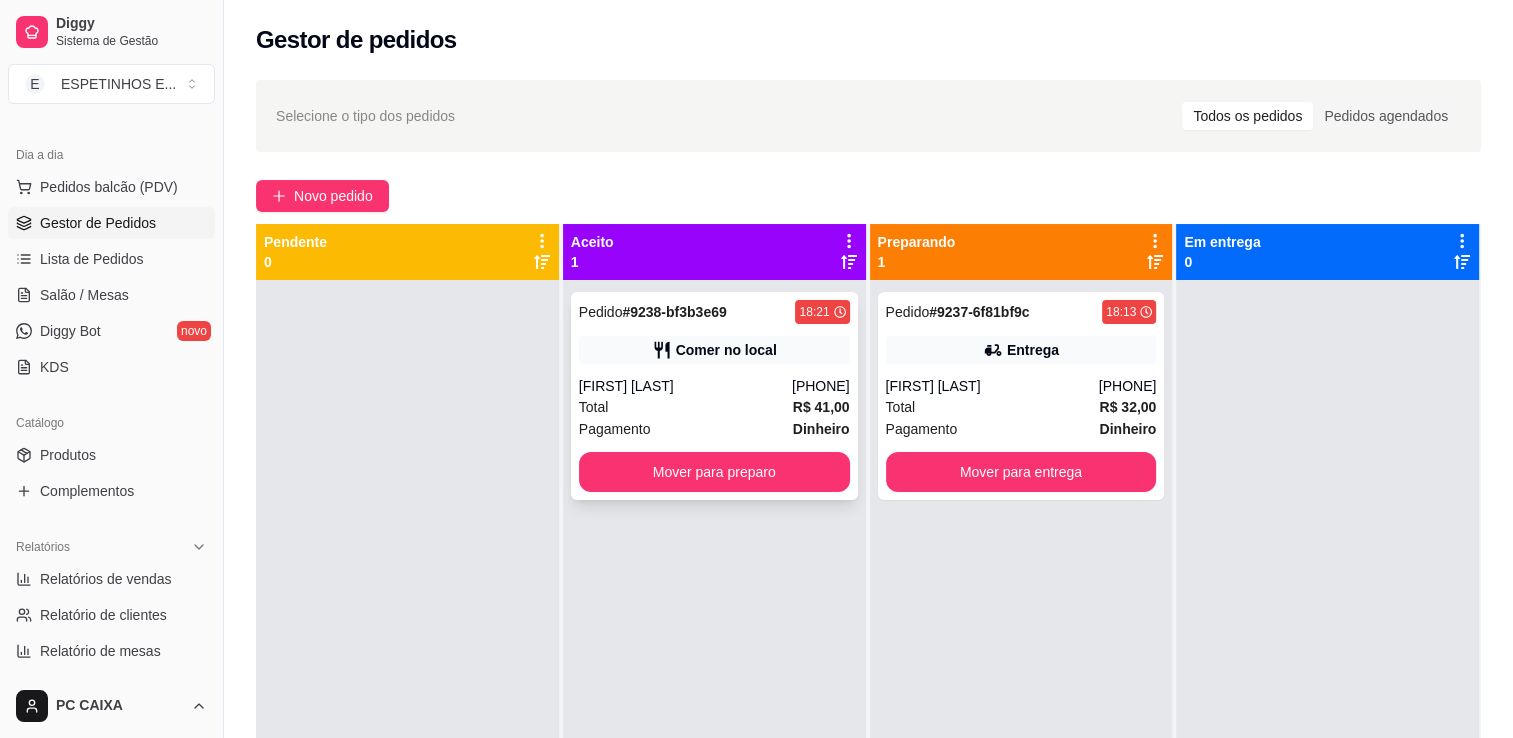 click on "Maria da Penha da Silva" at bounding box center [685, 386] 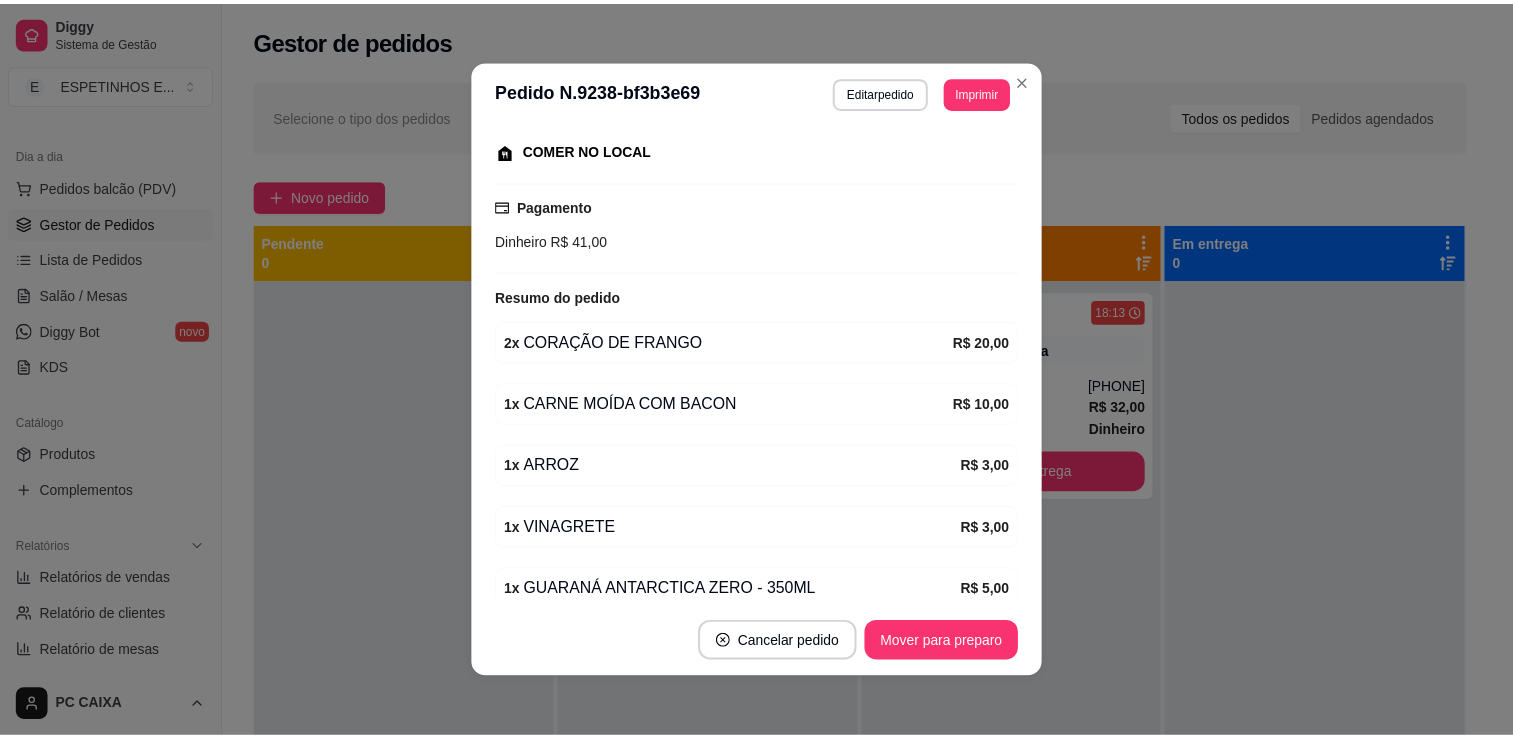 scroll, scrollTop: 300, scrollLeft: 0, axis: vertical 